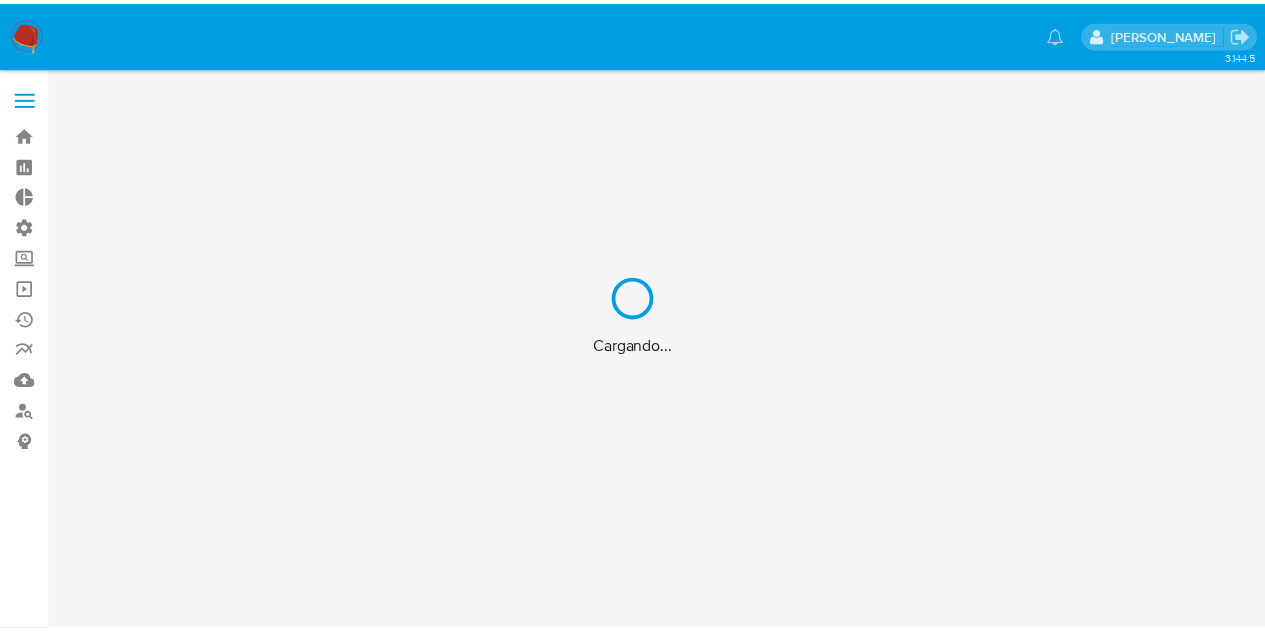 scroll, scrollTop: 0, scrollLeft: 0, axis: both 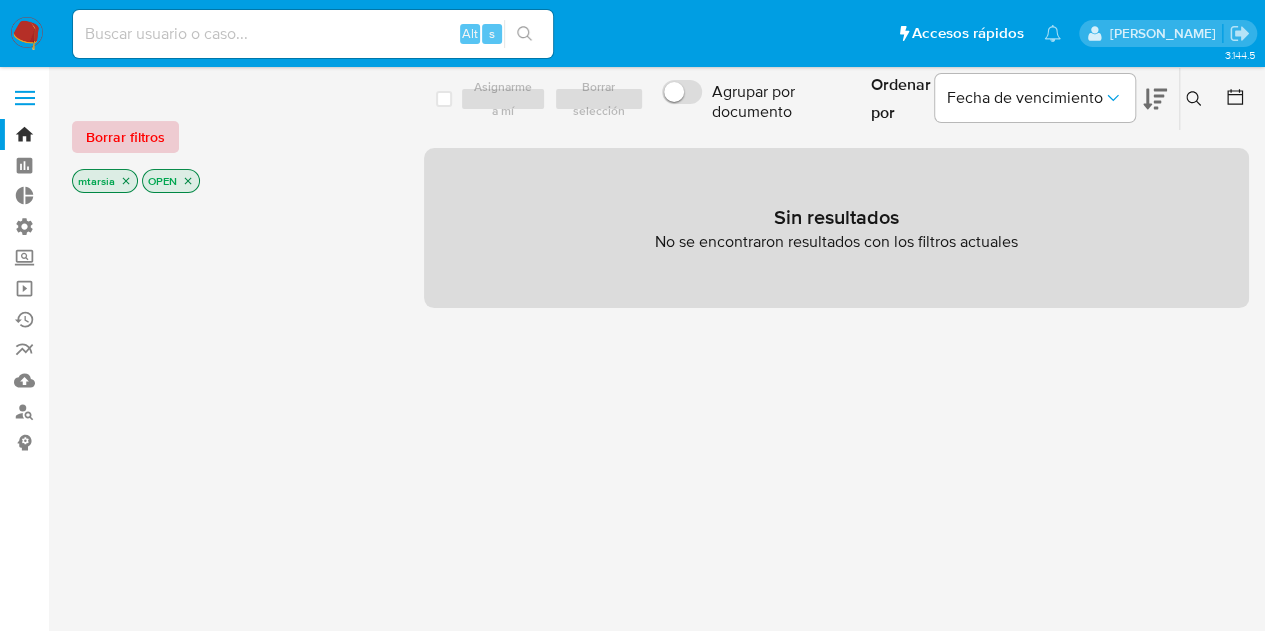 click on "Borrar filtros" at bounding box center [125, 137] 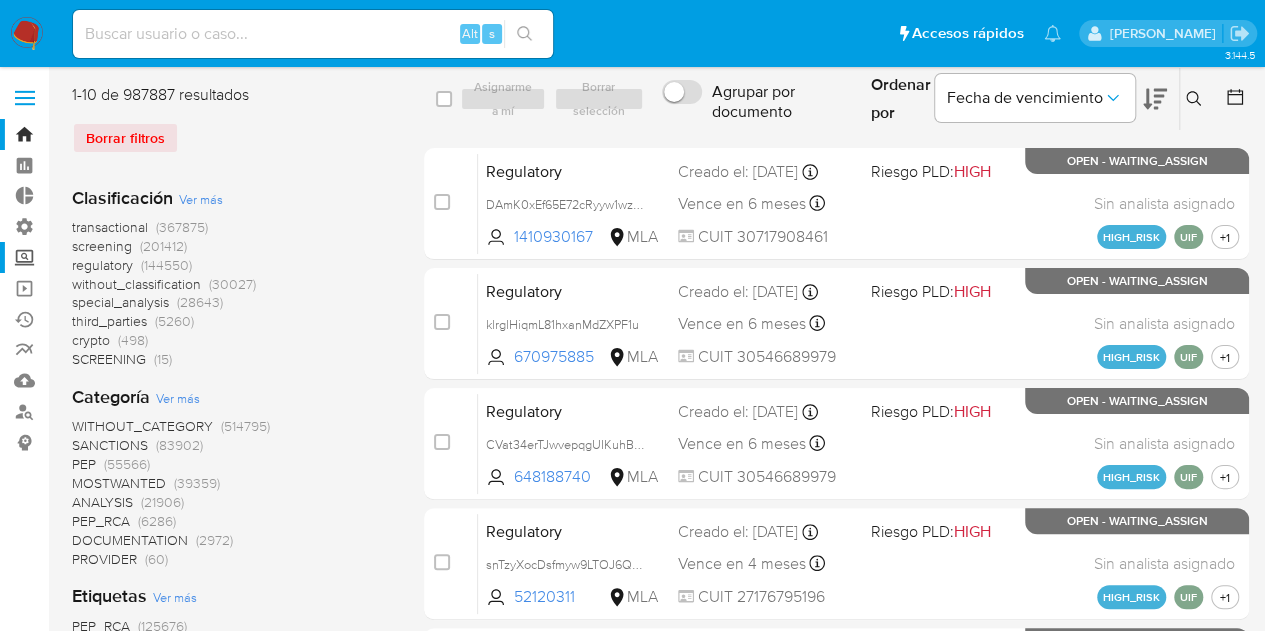 click on "Screening" at bounding box center (119, 257) 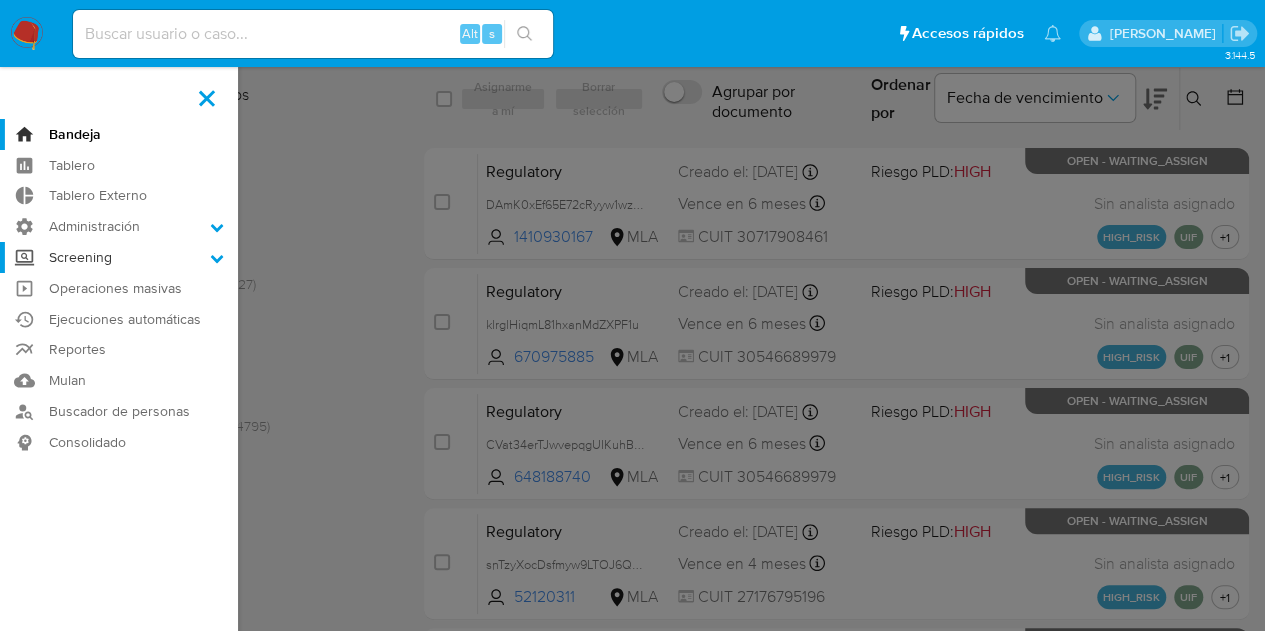 click on "Screening" at bounding box center (0, 0) 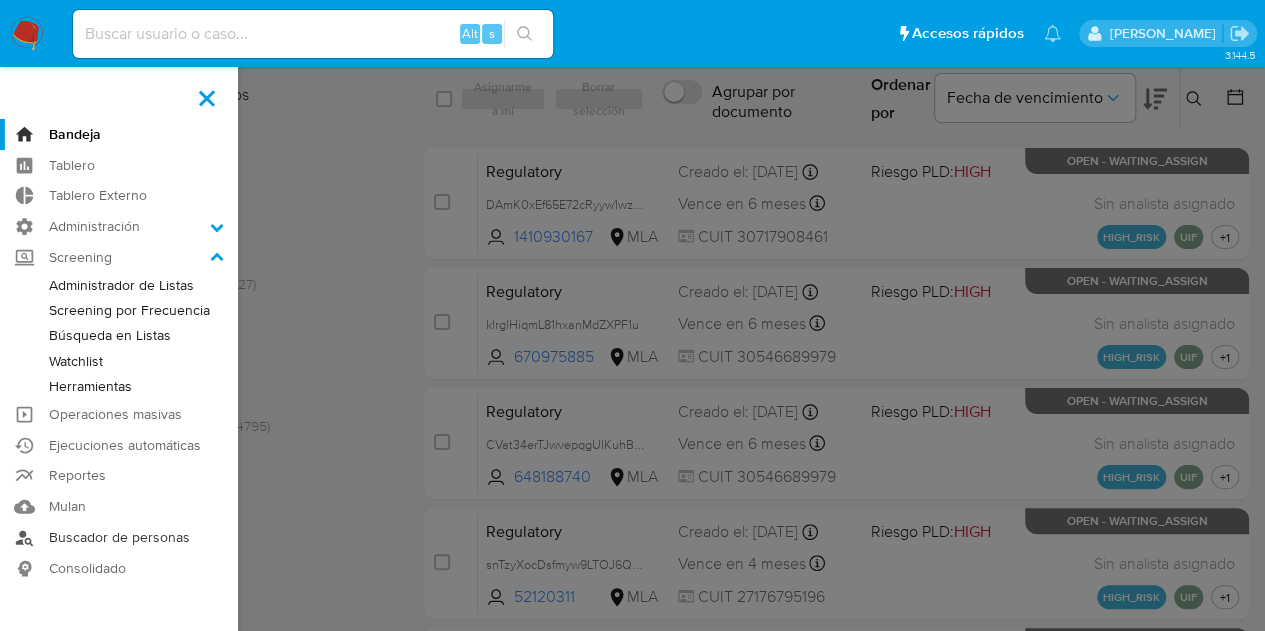 click on "Buscador de personas" at bounding box center (119, 537) 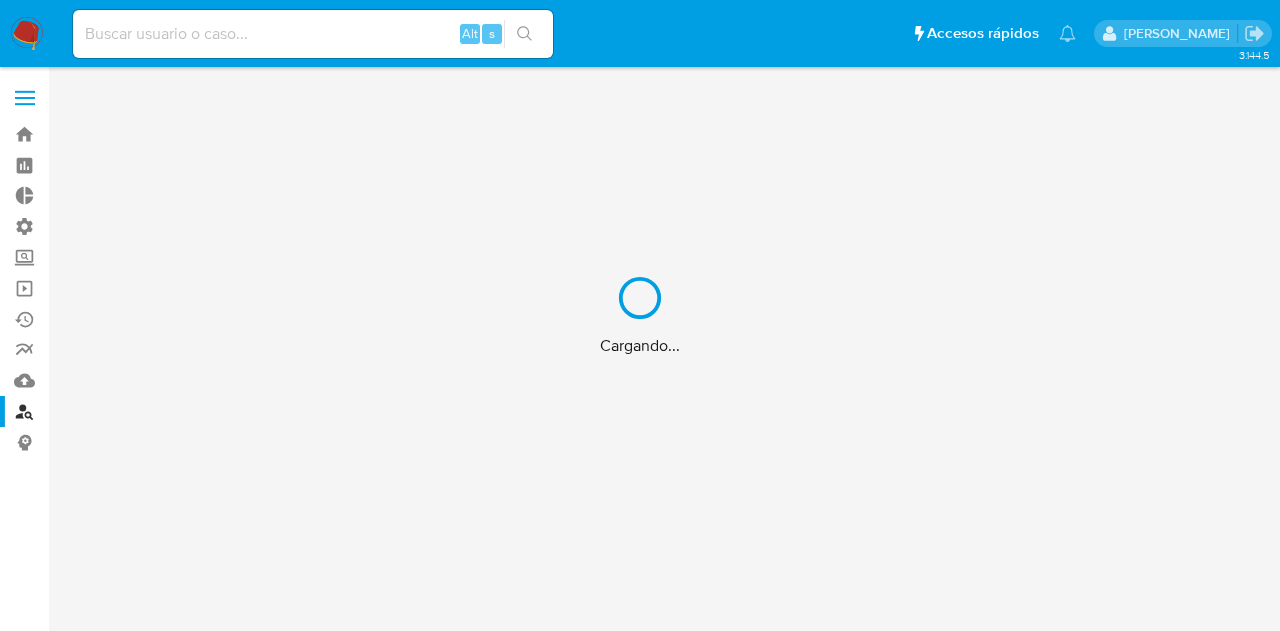scroll, scrollTop: 0, scrollLeft: 0, axis: both 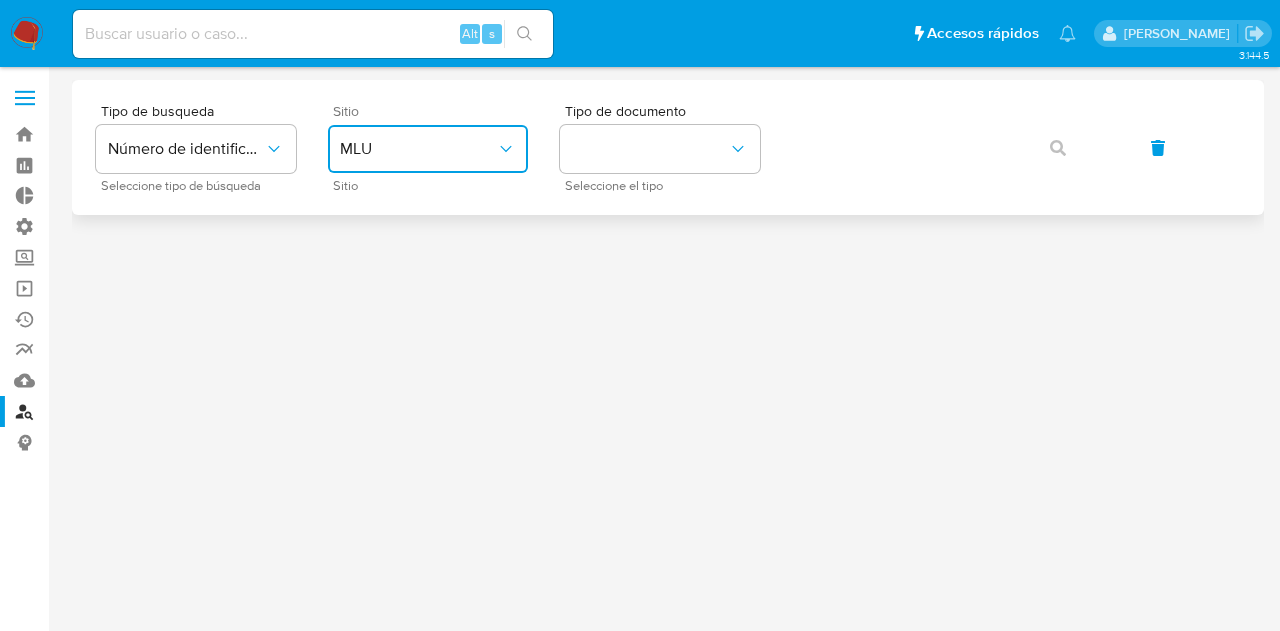click on "MLU" at bounding box center [418, 149] 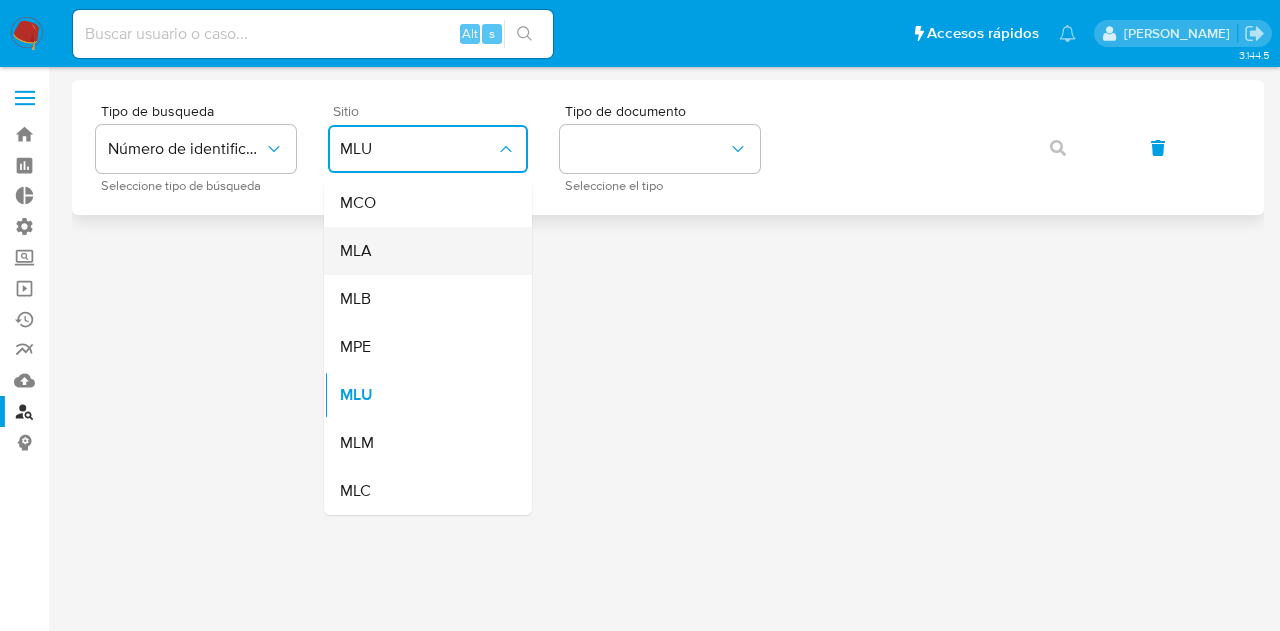 click on "MLA" at bounding box center (422, 251) 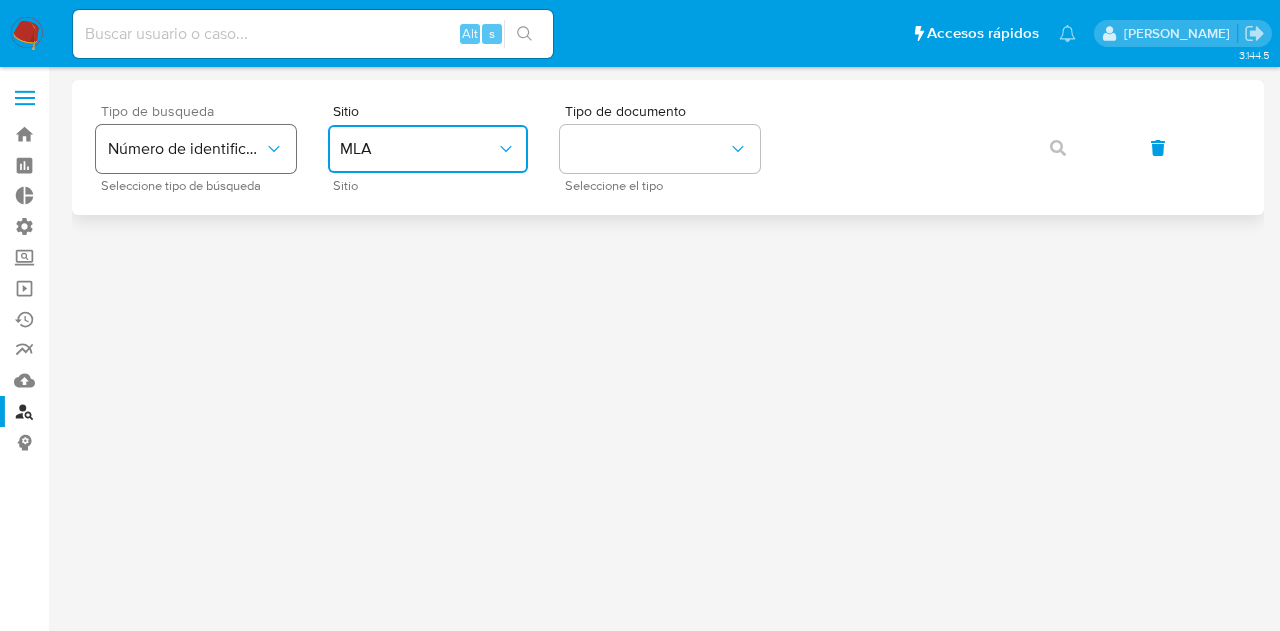 click on "Número de identificación" at bounding box center [186, 149] 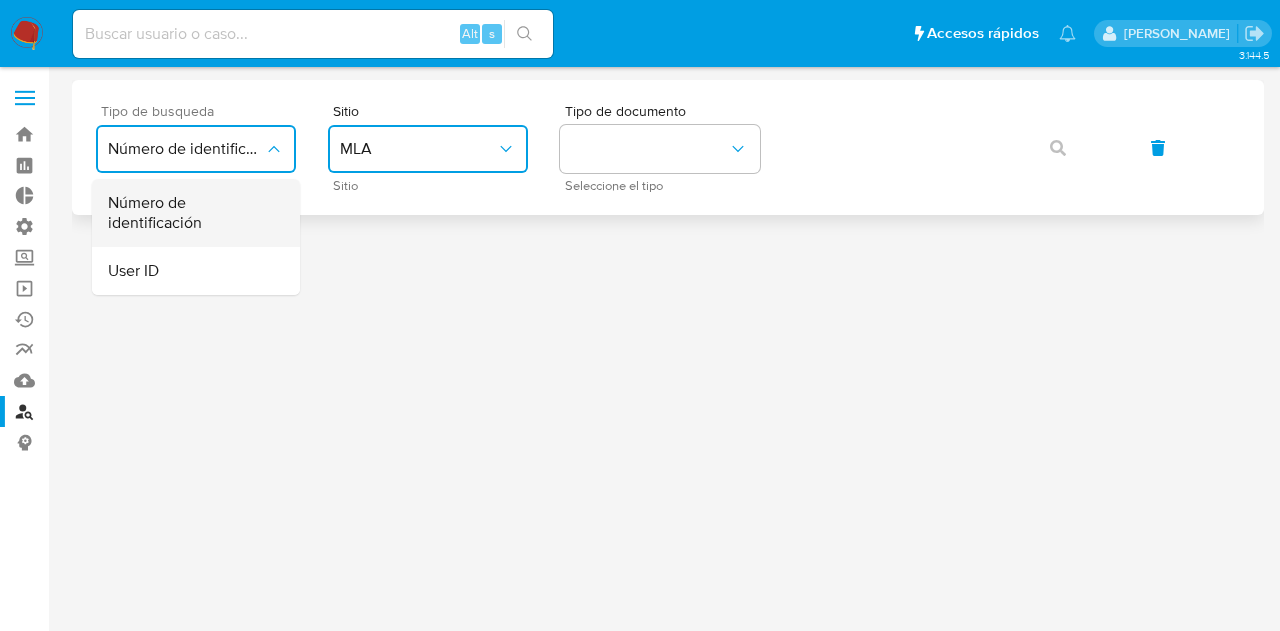 click on "Número de identificación" at bounding box center (190, 213) 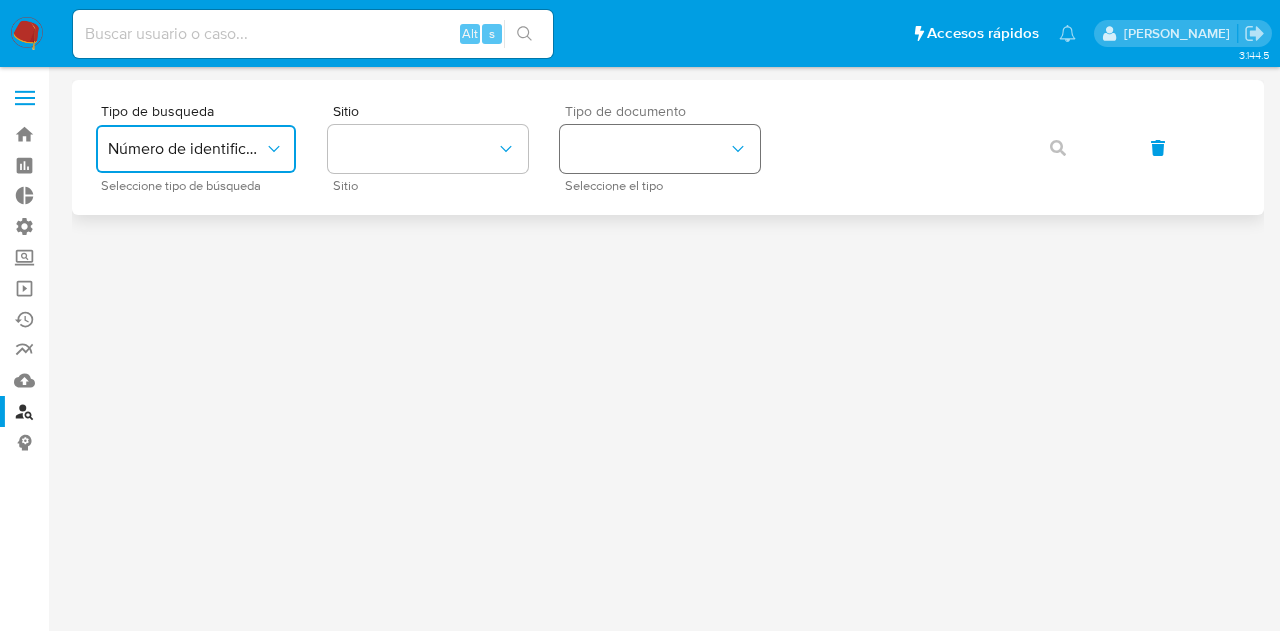 click at bounding box center [660, 149] 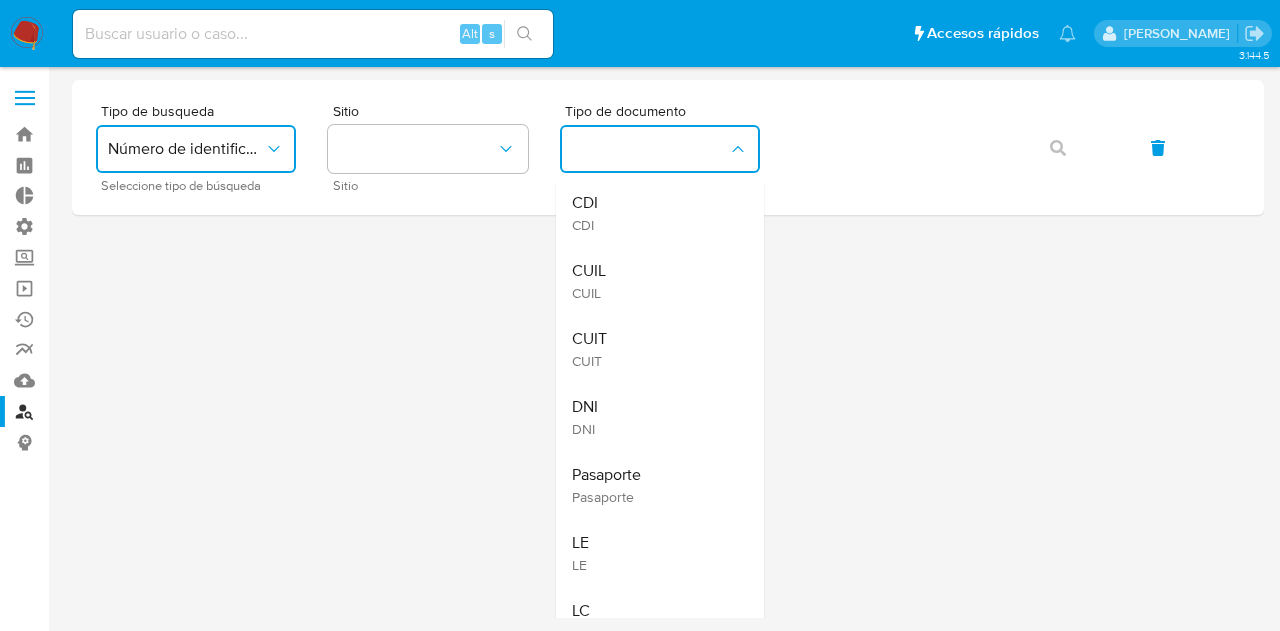 click on "CUIL CUIL" at bounding box center [654, 281] 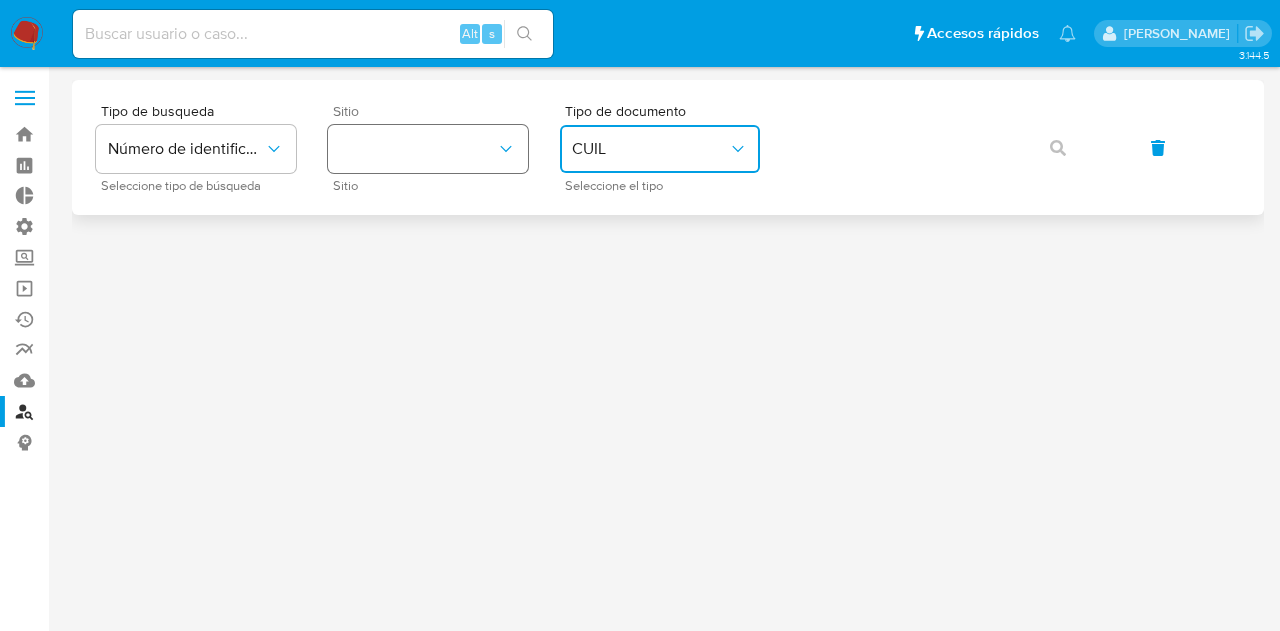 click at bounding box center (428, 149) 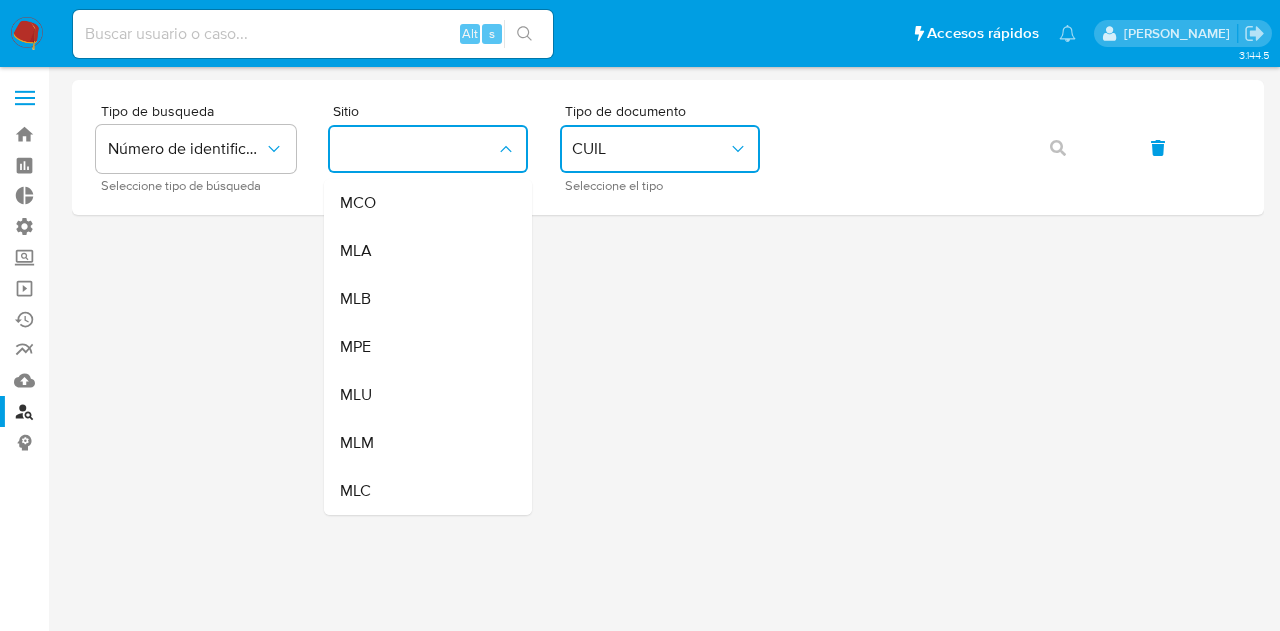 click on "MLA" at bounding box center [422, 251] 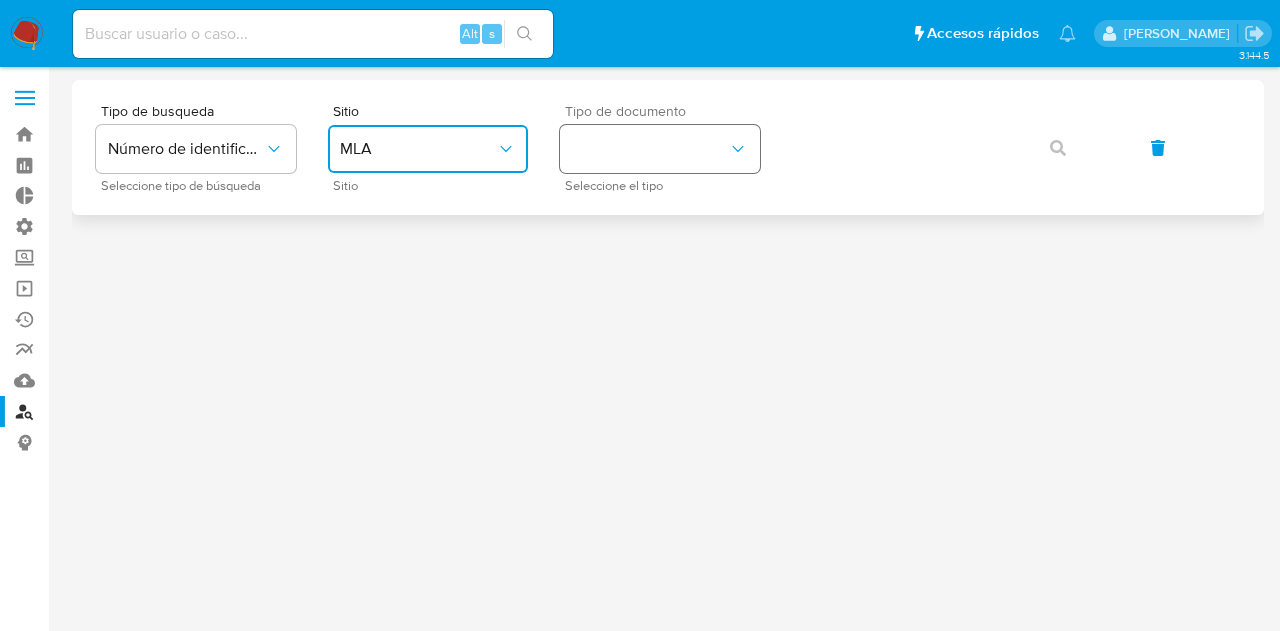 click at bounding box center (660, 149) 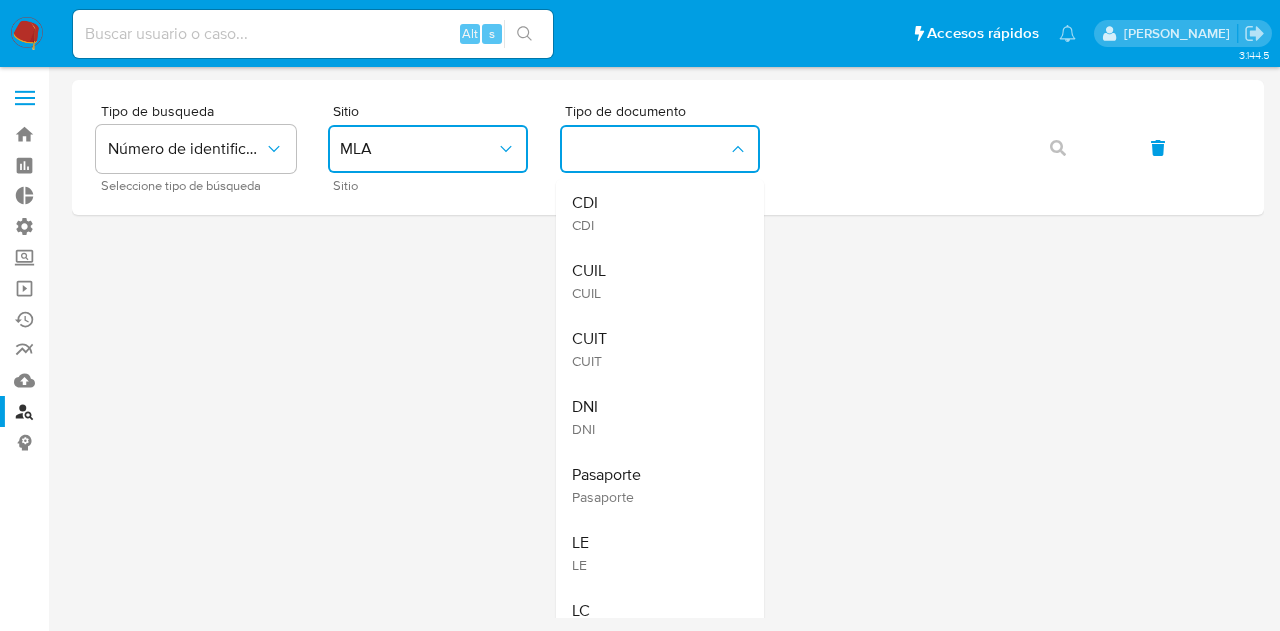 click on "CUIL CUIL" at bounding box center (654, 281) 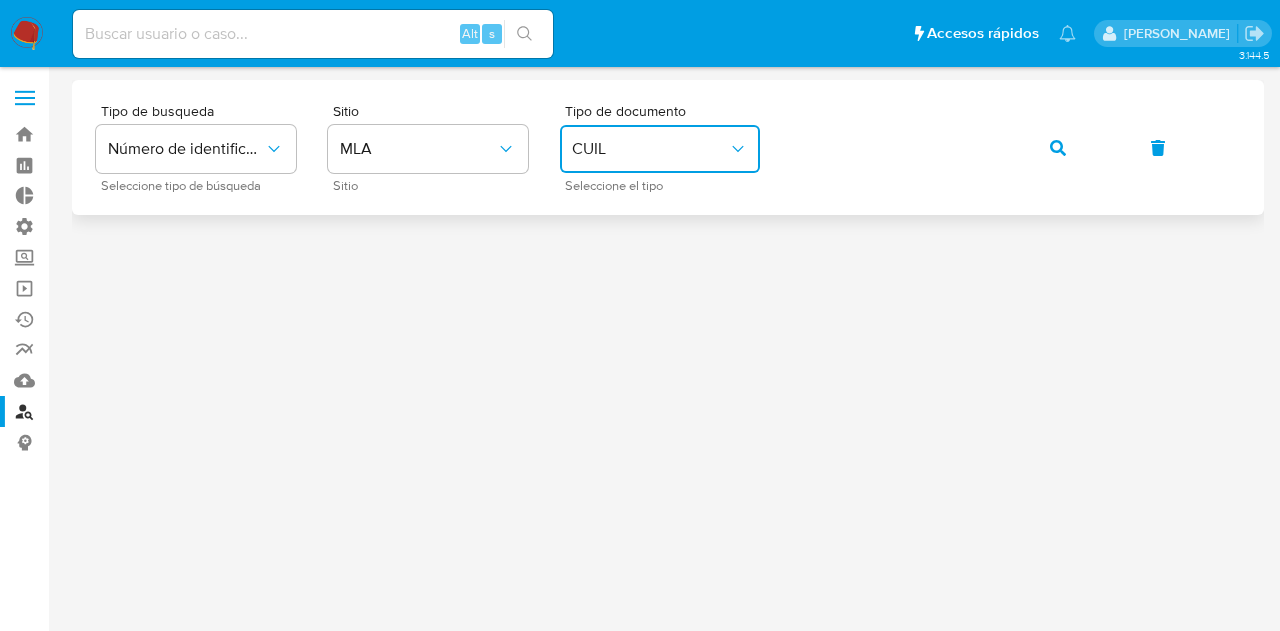 drag, startPoint x: 1076, startPoint y: 141, endPoint x: 1065, endPoint y: 141, distance: 11 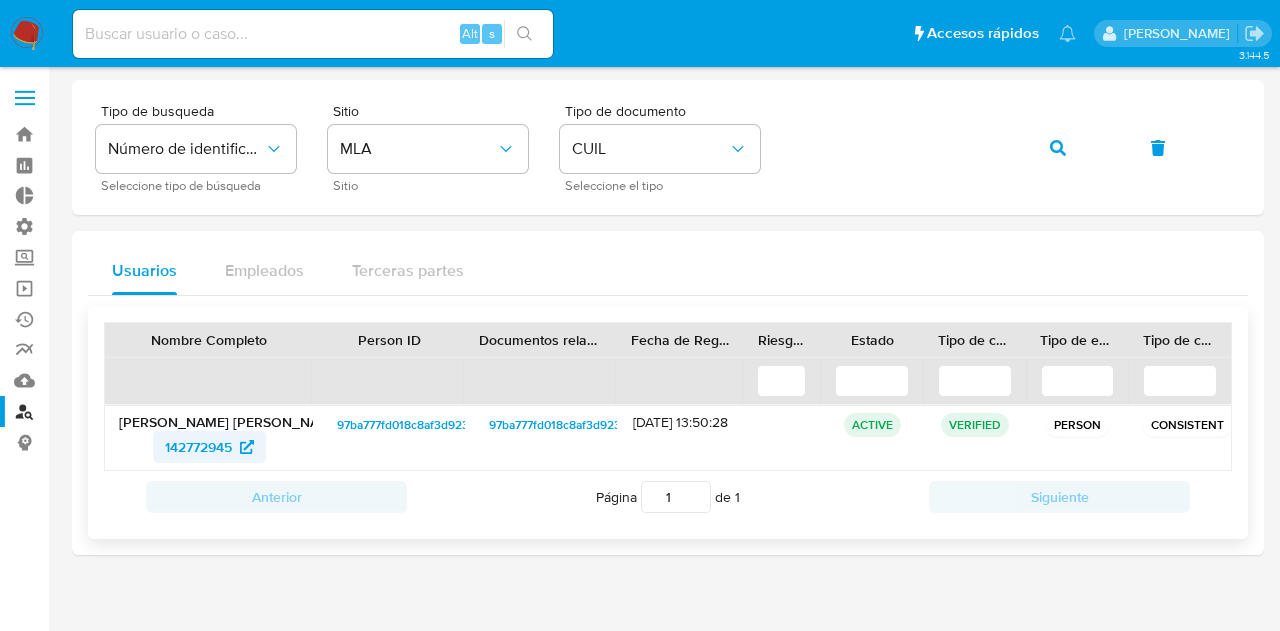 click on "142772945" at bounding box center [198, 447] 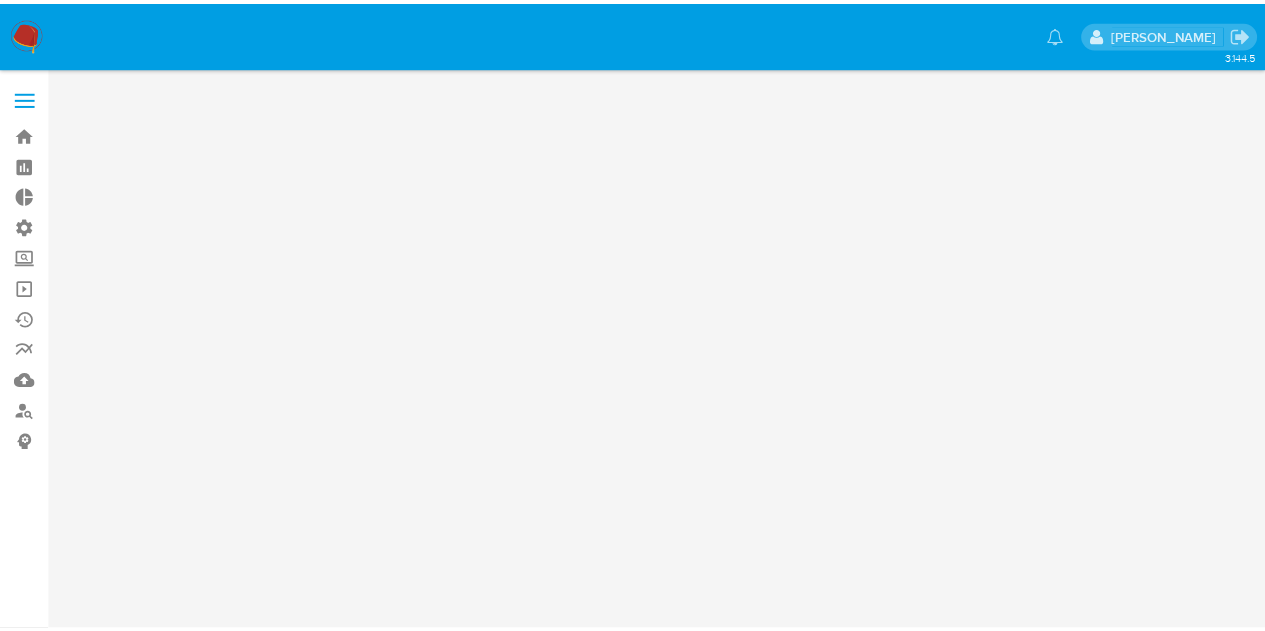 scroll, scrollTop: 0, scrollLeft: 0, axis: both 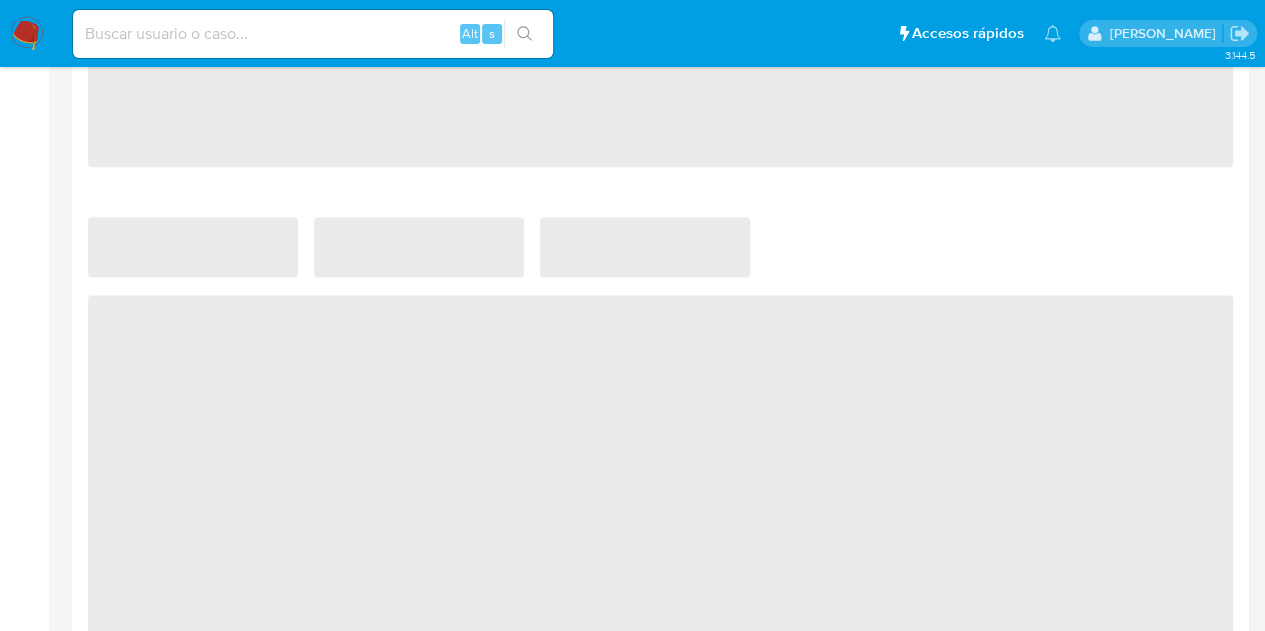 select on "10" 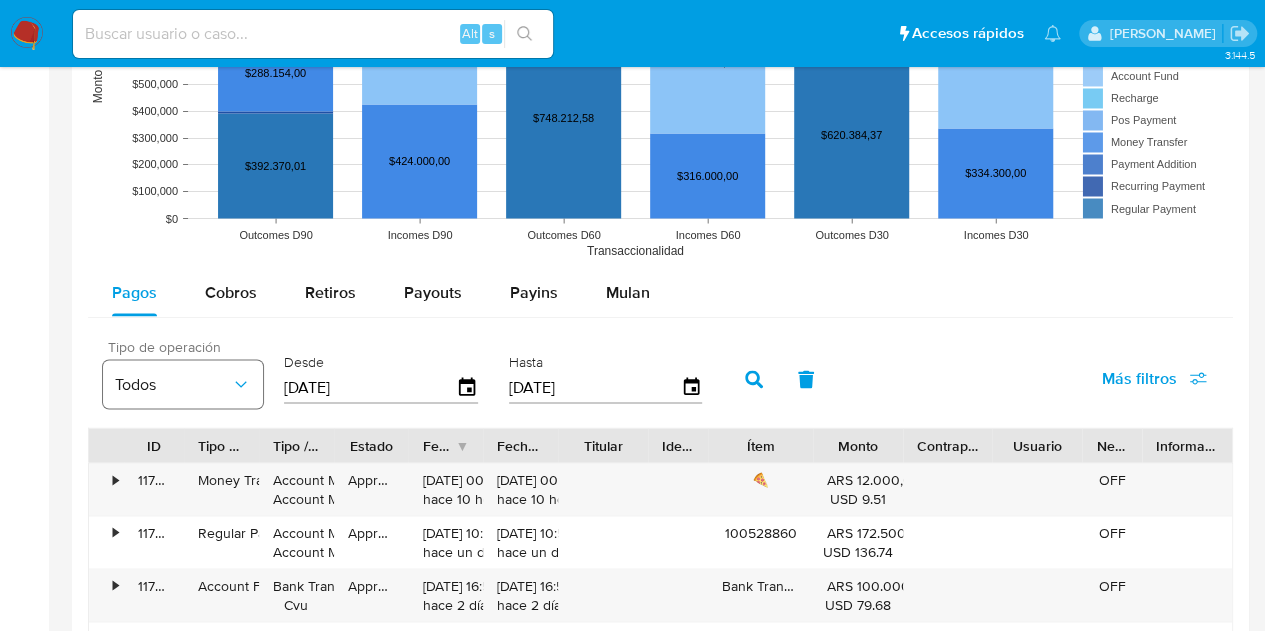 scroll, scrollTop: 1700, scrollLeft: 0, axis: vertical 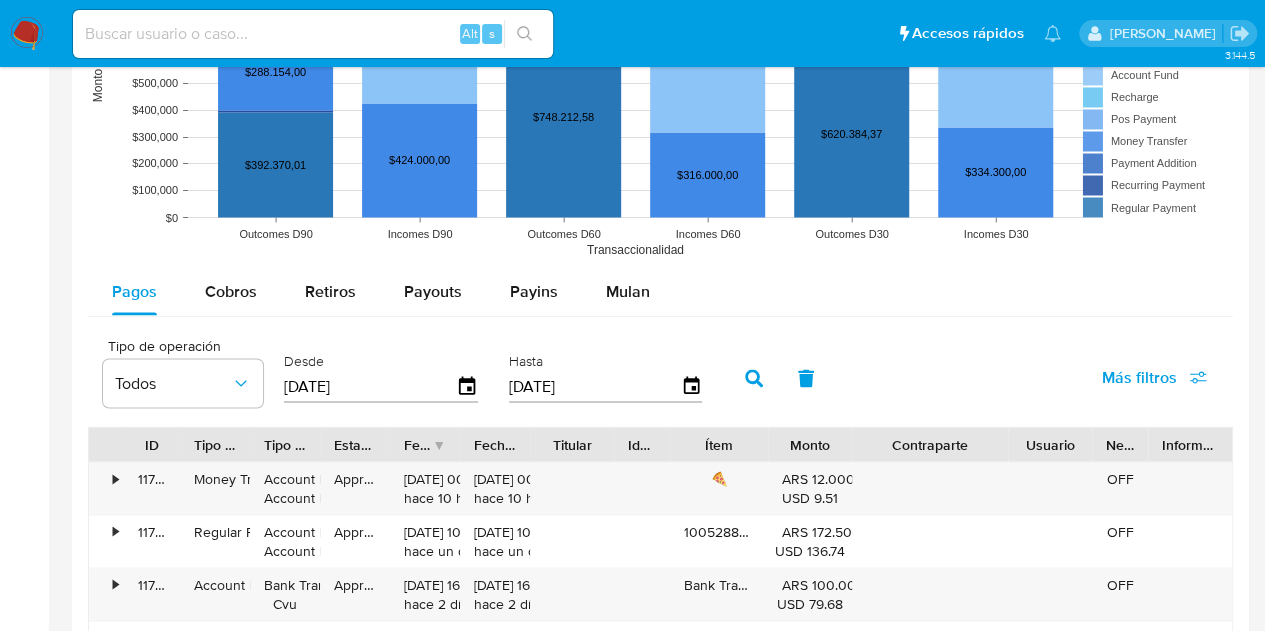 drag, startPoint x: 998, startPoint y: 440, endPoint x: 1064, endPoint y: 441, distance: 66.007576 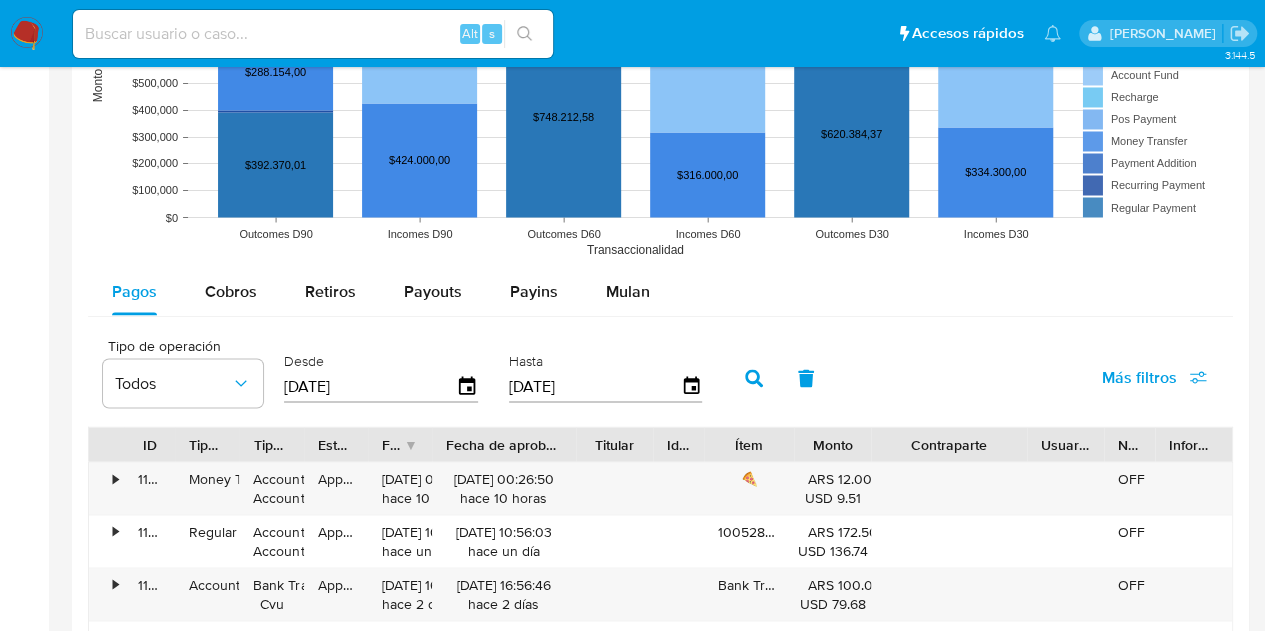 drag, startPoint x: 542, startPoint y: 445, endPoint x: 616, endPoint y: 442, distance: 74.06078 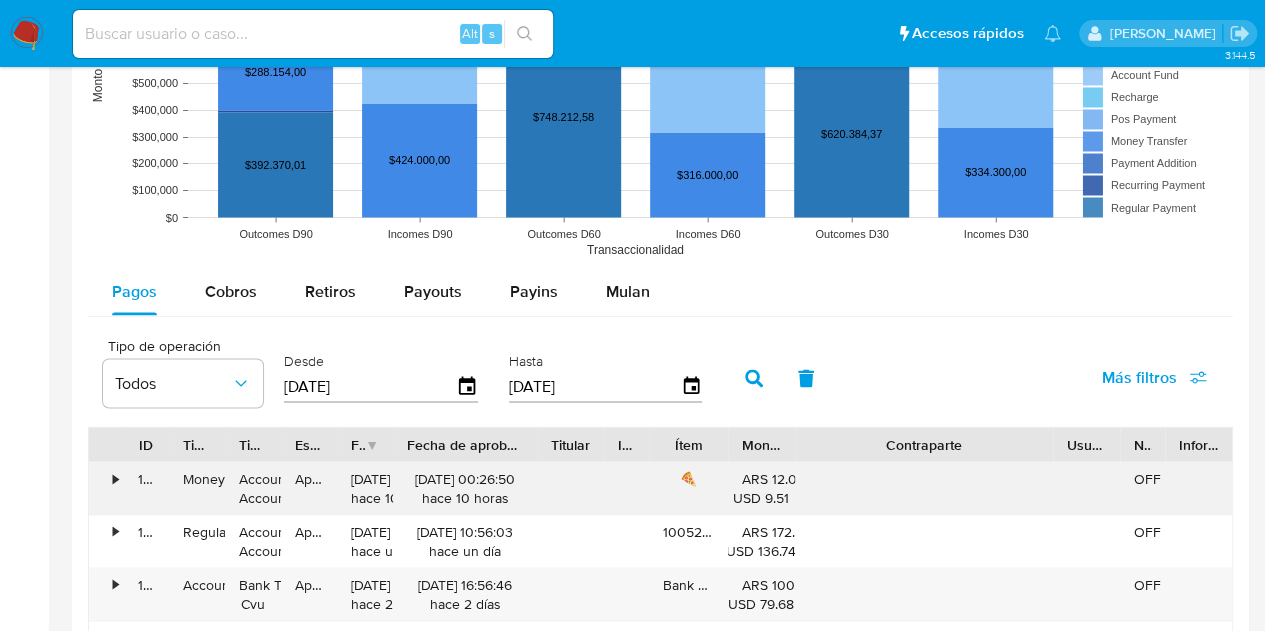 click on "ID Tipo de operación Tipo / Método Estado Fecha de creación Fecha de aprobación Titular Identificación Ítem Monto Contraparte Usuario Negocio Información adicional • 117921276667 Money Transfer Account Money Account Money Approved 13/07/2025 00:26:50 hace 10 horas 13/07/2025 00:26:50 hace 10 horas 🍕 ARS 12.000,00 USD 9.51 OFF • 117838255443 Regular Payment Account Money Account Money Approved 12/07/2025 10:56:03 hace un día 12/07/2025 10:56:03 hace un día 100528860 ARS 172.500,00 USD 136.74 OFF • 117764502309 Account Fund Bank Transfer Cvu Approved 11/07/2025 16:56:46 hace 2 días 11/07/2025 16:56:46 hace 2 días Bank Transfer ARS 100.000,00 USD 79.68 OFF • 118077381702 Regular Payment Account Money Account Money Approved 10/07/2025 09:27:14 hace 3 días 10/07/2025 09:27:14 hace 3 días Producto de BMG LIQUEUR AND SPIRIT SRL ARS 30.000,00 USD 23.90 OFF • 117414808581 Regular Payment Account Money Account Money Approved 08/07/2025 19:27:44 hace 5 días 08/07/2025 19:27:44 hace 5 días" at bounding box center (660, 708) 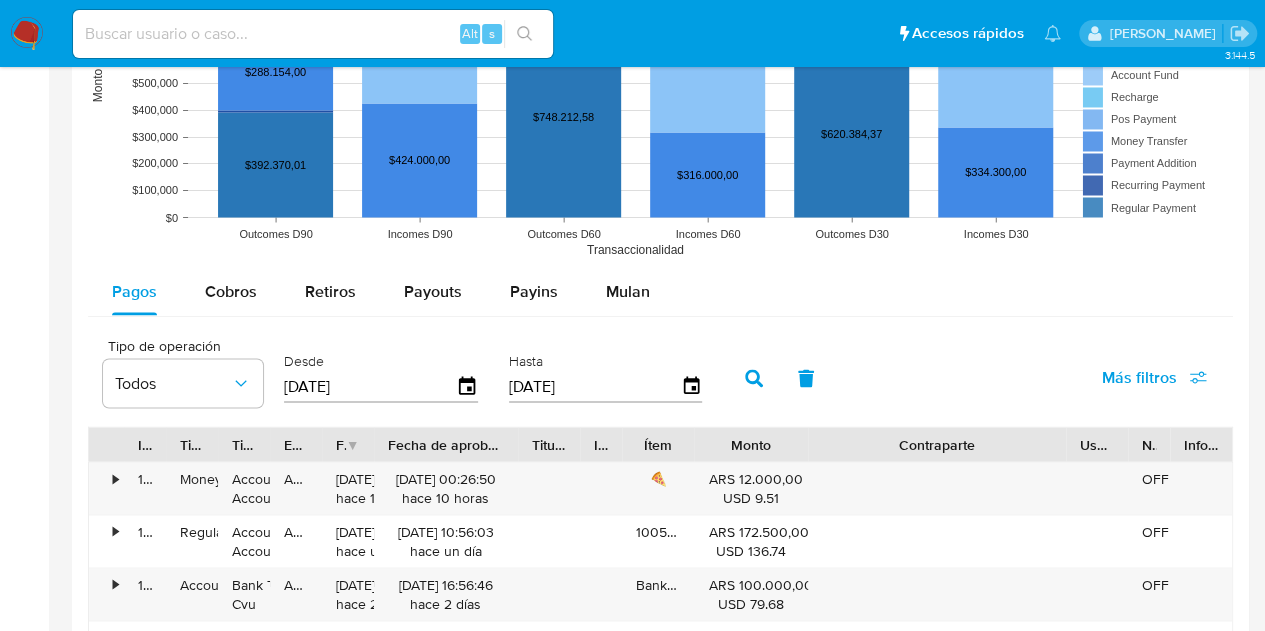 drag, startPoint x: 806, startPoint y: 443, endPoint x: 852, endPoint y: 447, distance: 46.173584 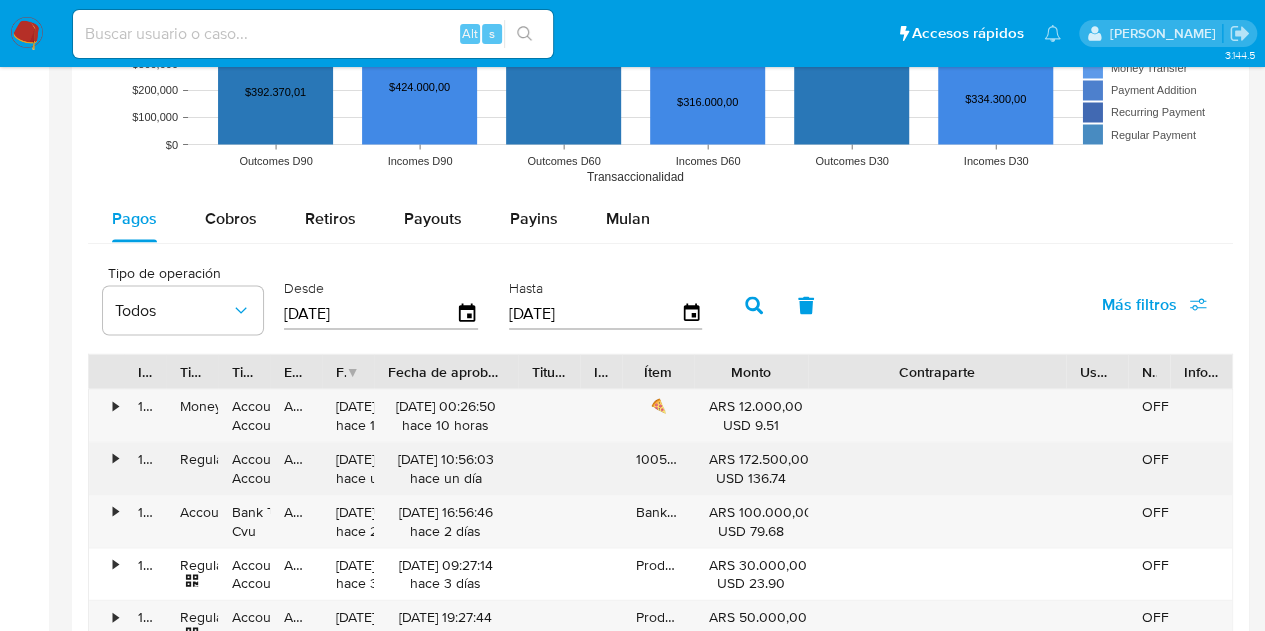 scroll, scrollTop: 1800, scrollLeft: 0, axis: vertical 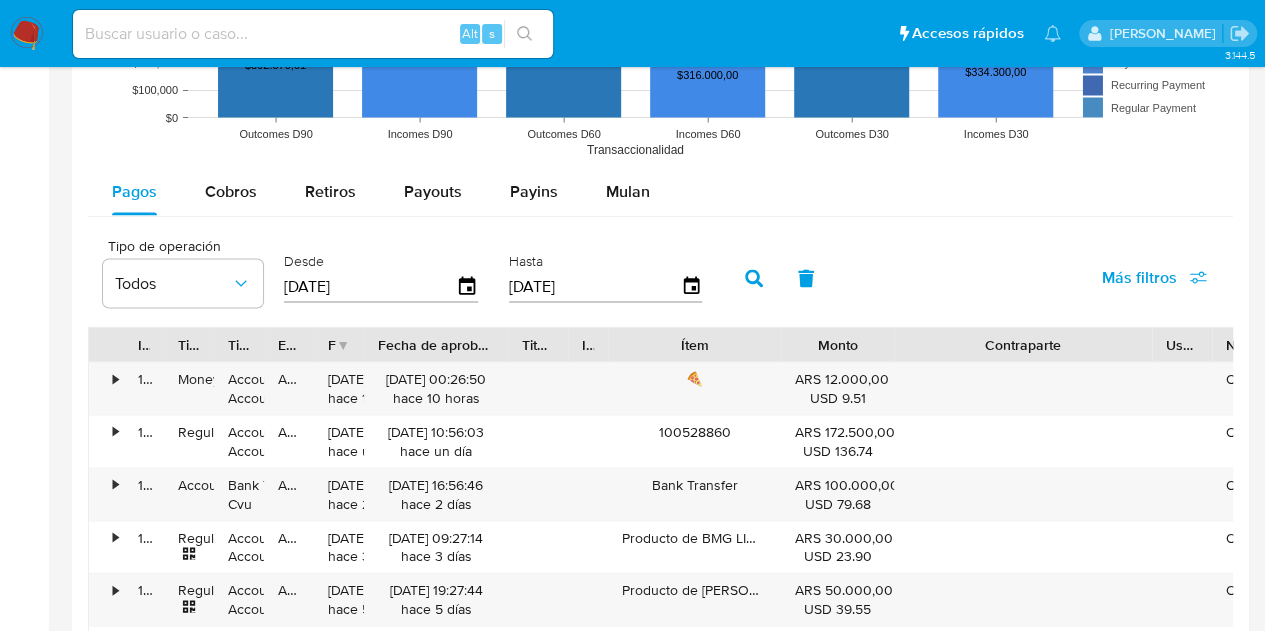 drag, startPoint x: 684, startPoint y: 336, endPoint x: 752, endPoint y: 353, distance: 70.0928 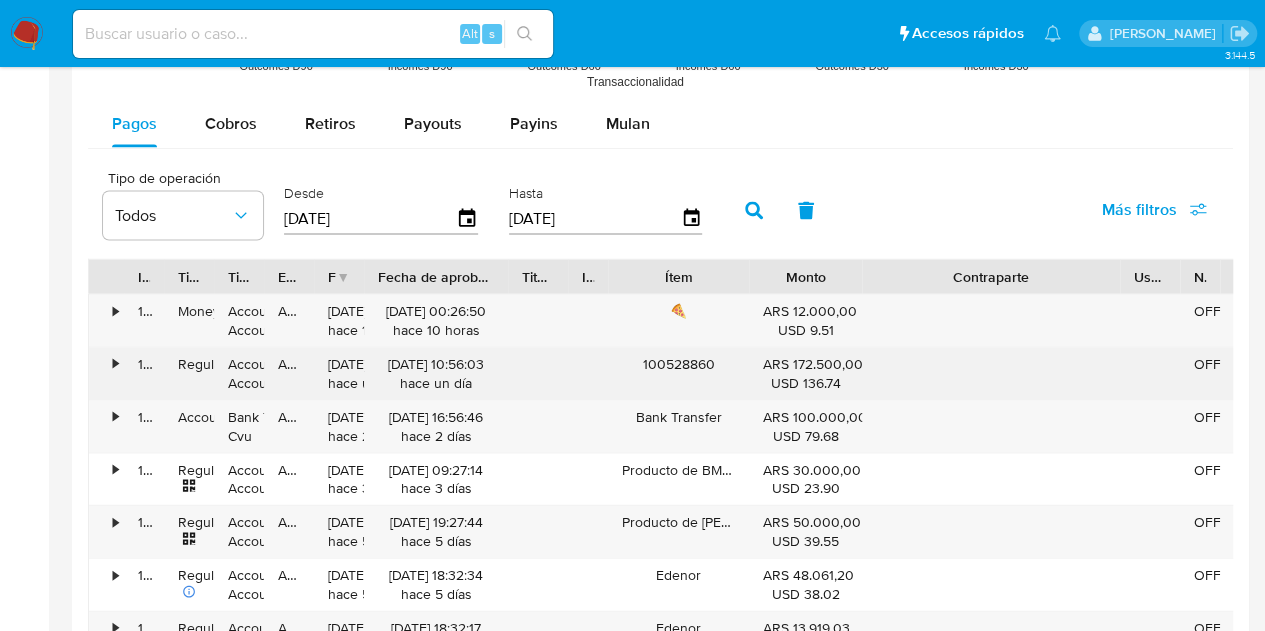 scroll, scrollTop: 1900, scrollLeft: 0, axis: vertical 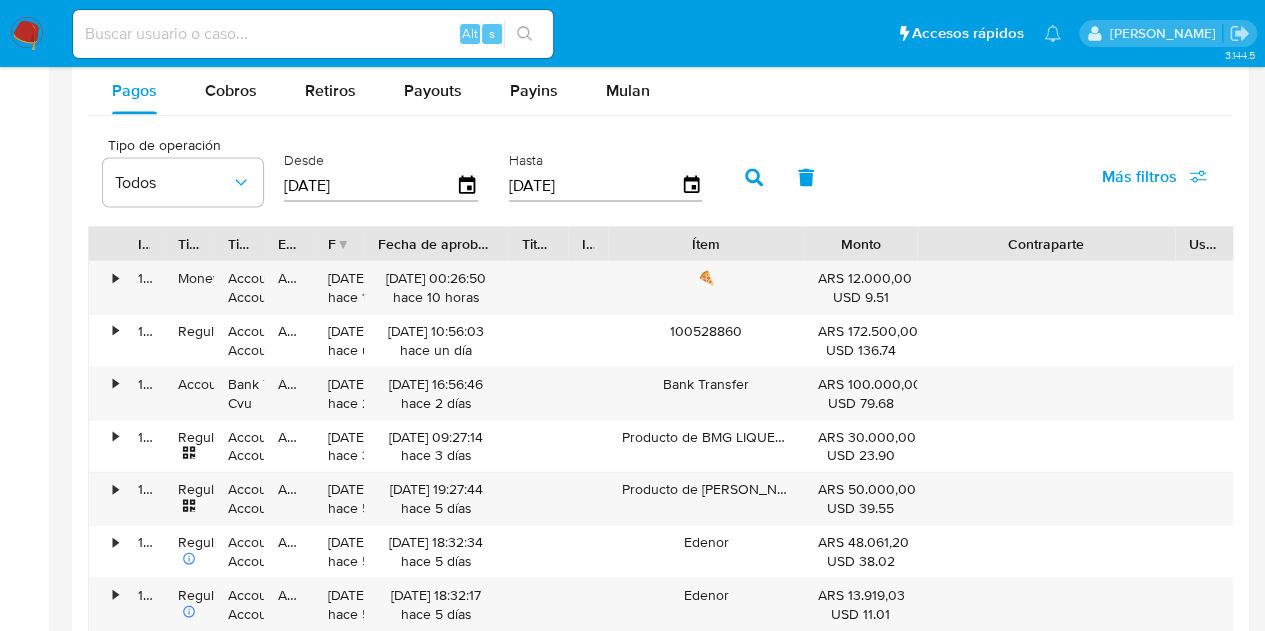 drag, startPoint x: 753, startPoint y: 233, endPoint x: 774, endPoint y: 242, distance: 22.847319 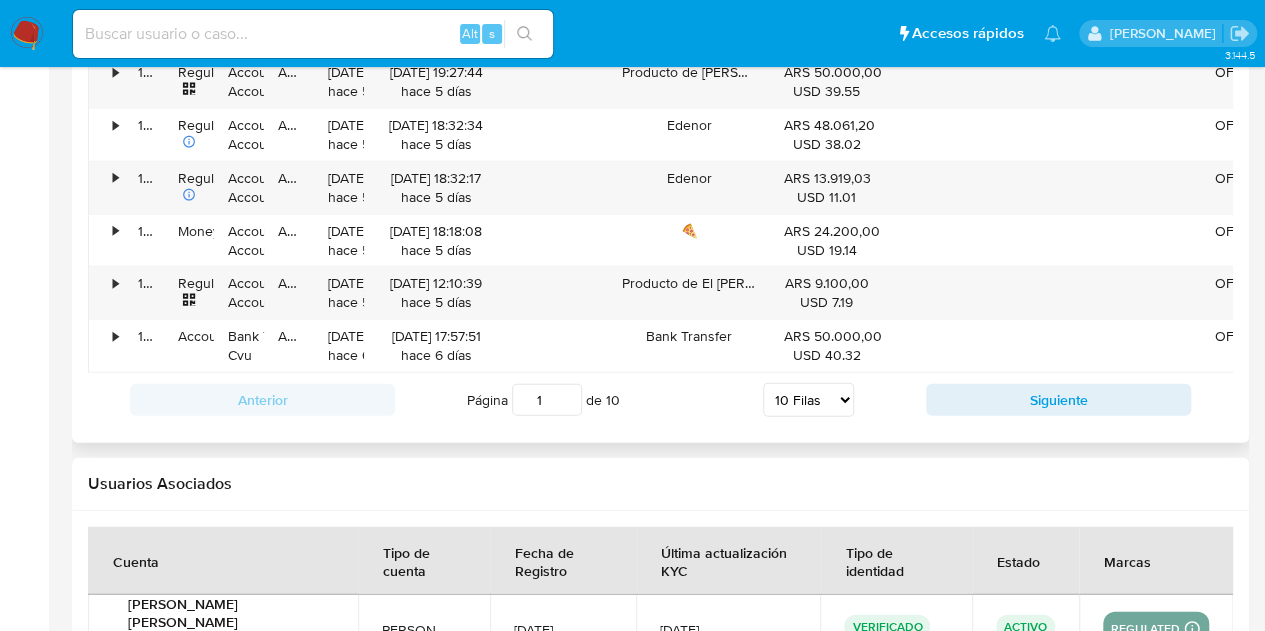 scroll, scrollTop: 2400, scrollLeft: 0, axis: vertical 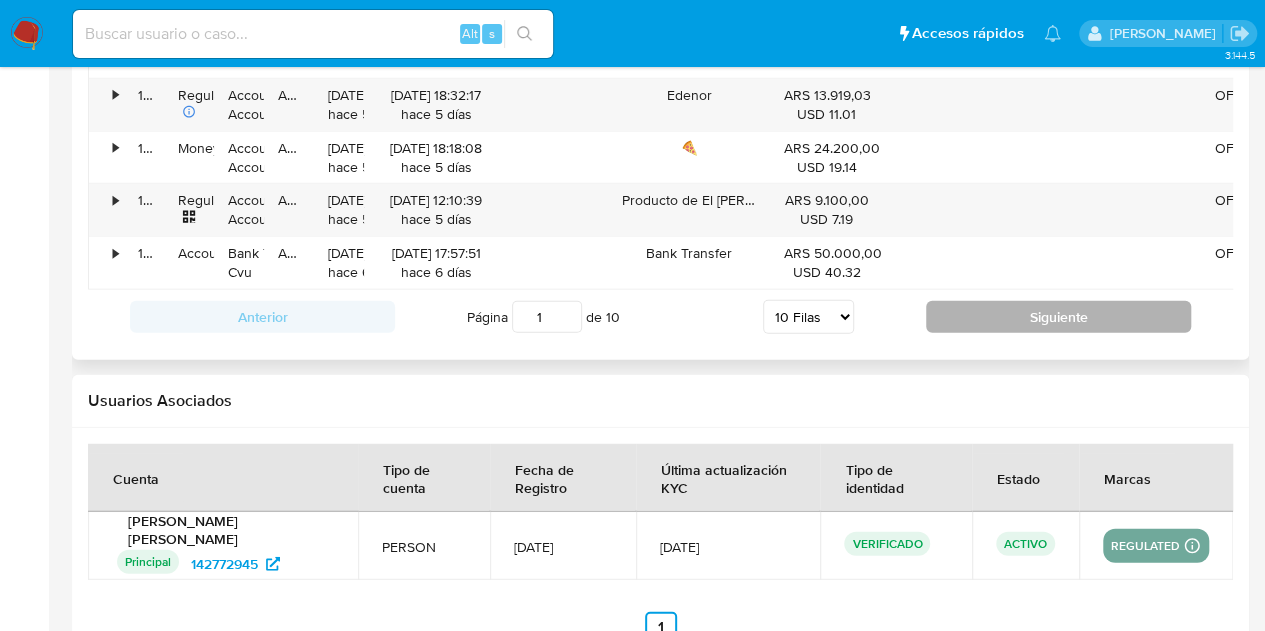 click on "Siguiente" at bounding box center [1058, 317] 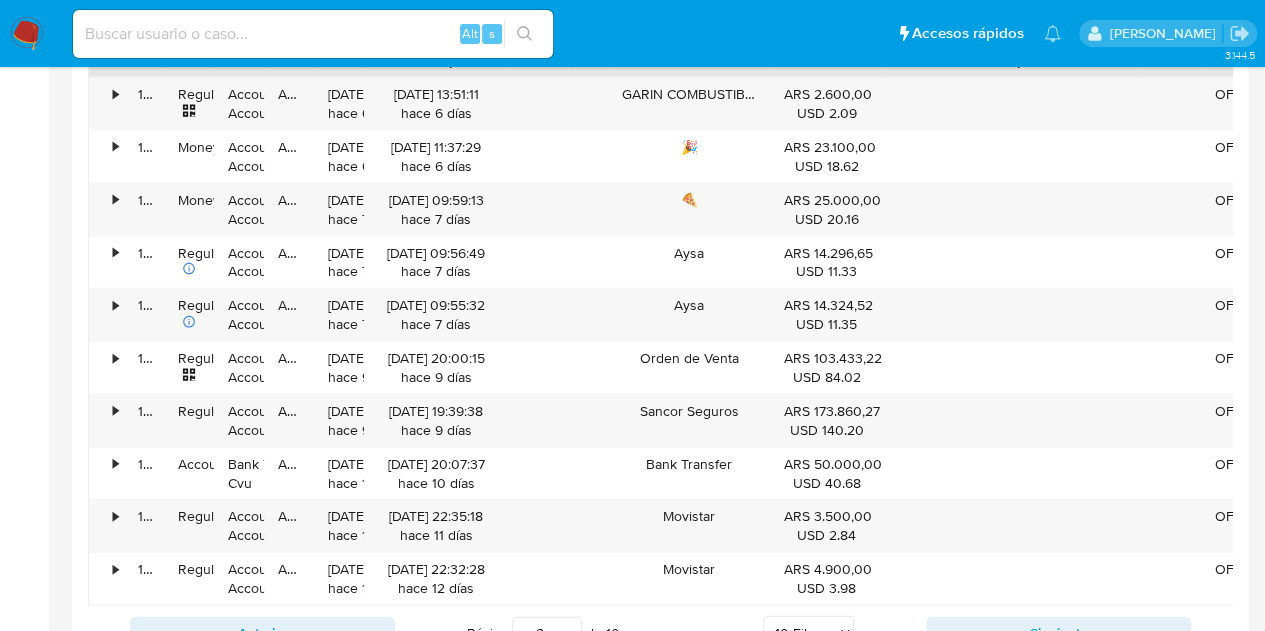 scroll, scrollTop: 2200, scrollLeft: 0, axis: vertical 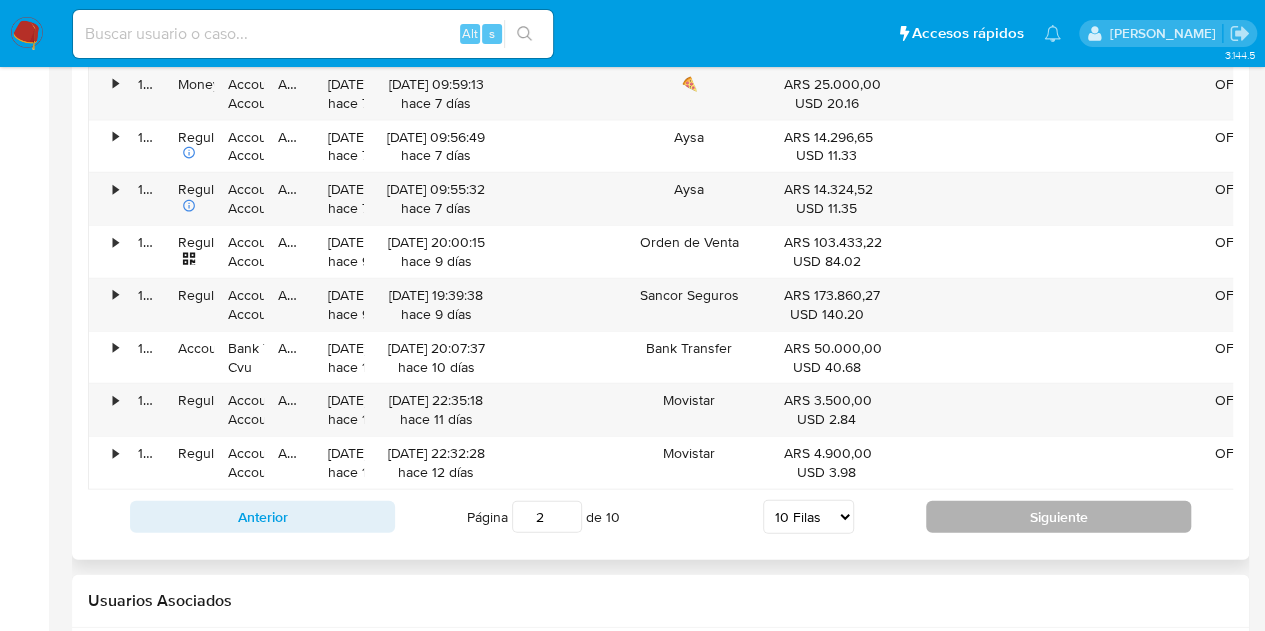 click on "Siguiente" at bounding box center (1058, 517) 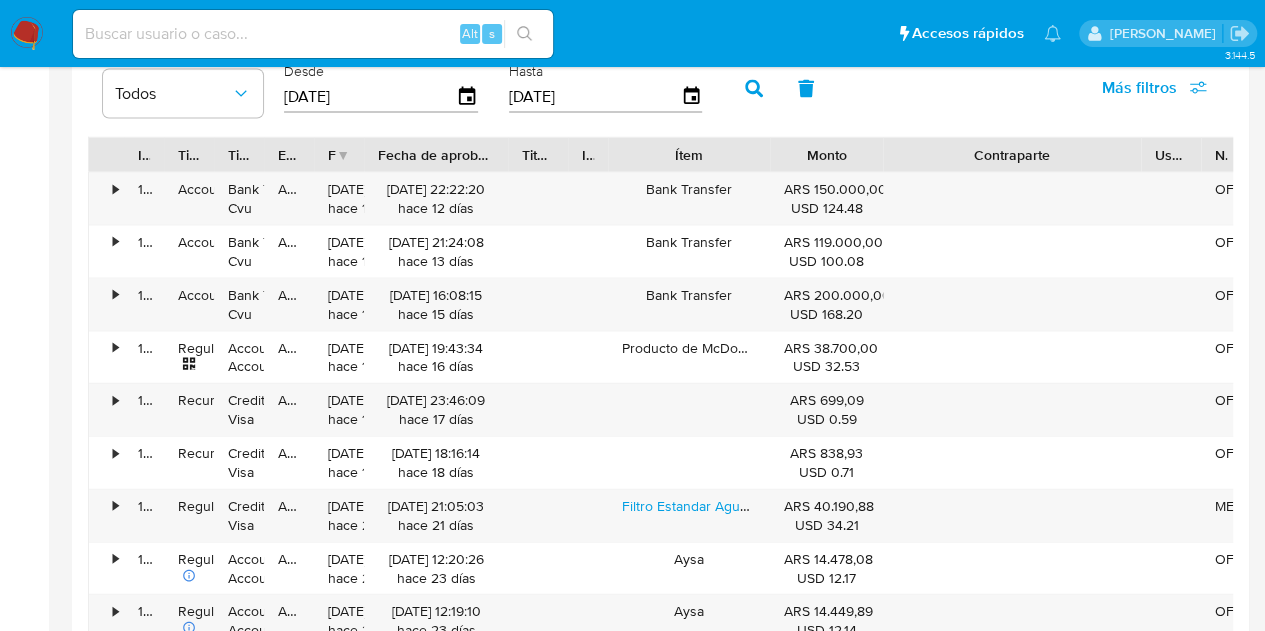 scroll, scrollTop: 1700, scrollLeft: 0, axis: vertical 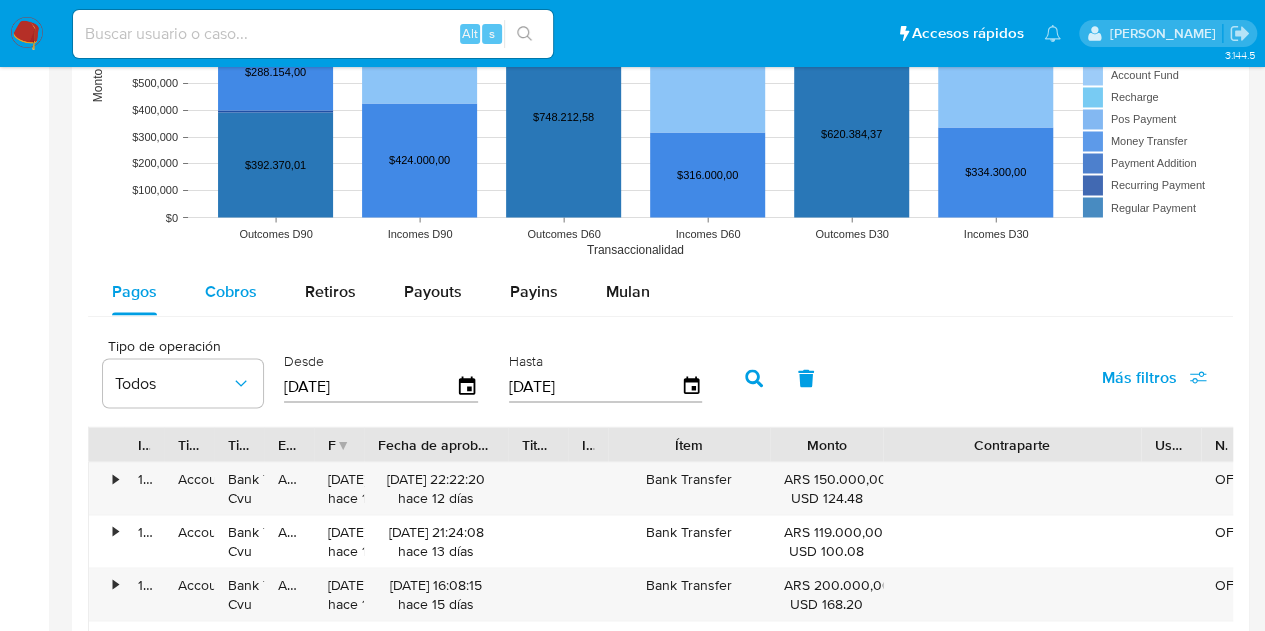 click on "Cobros" at bounding box center (231, 290) 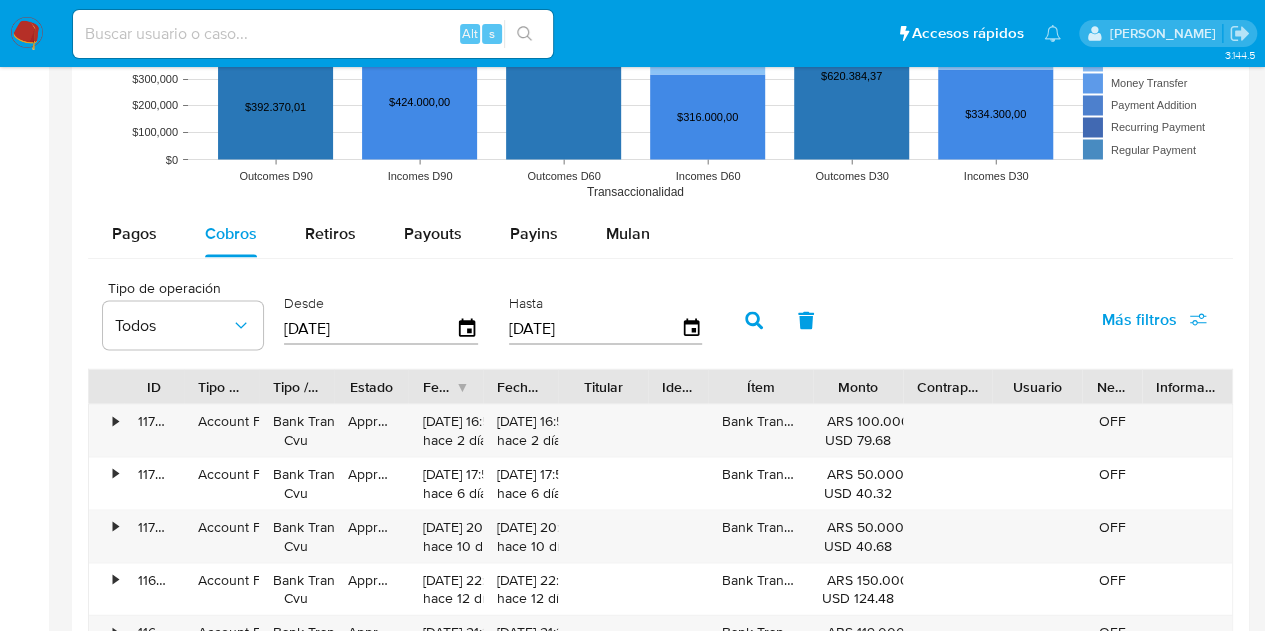 scroll, scrollTop: 1800, scrollLeft: 0, axis: vertical 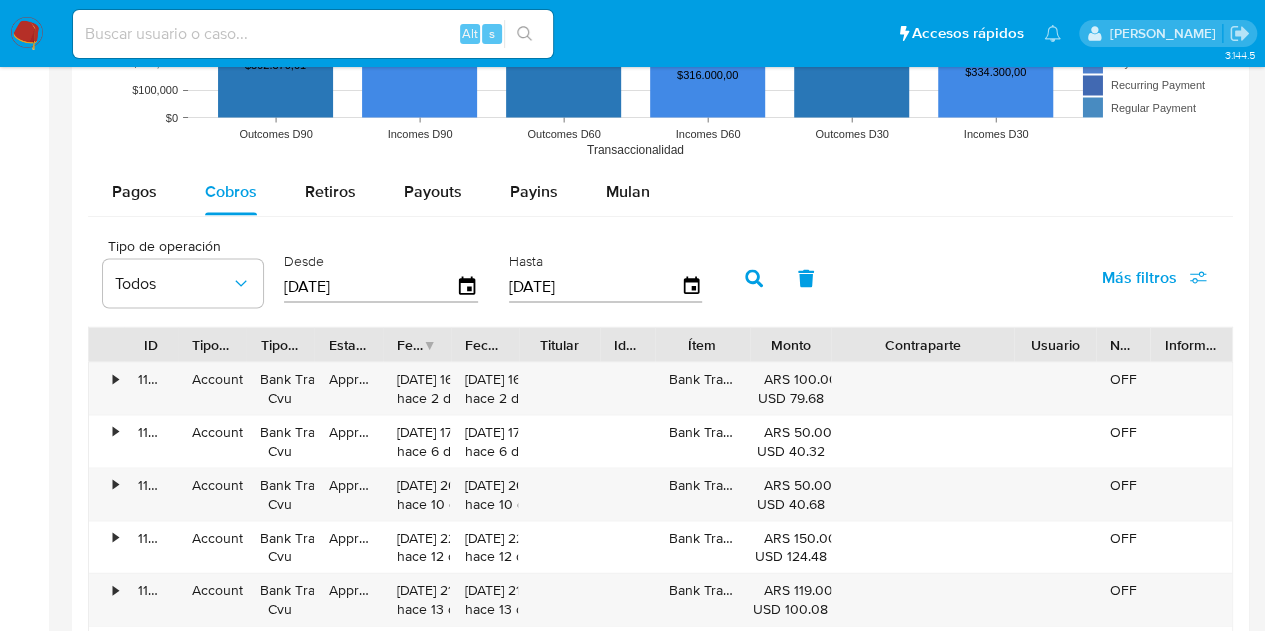 drag, startPoint x: 985, startPoint y: 343, endPoint x: 1078, endPoint y: 349, distance: 93.193344 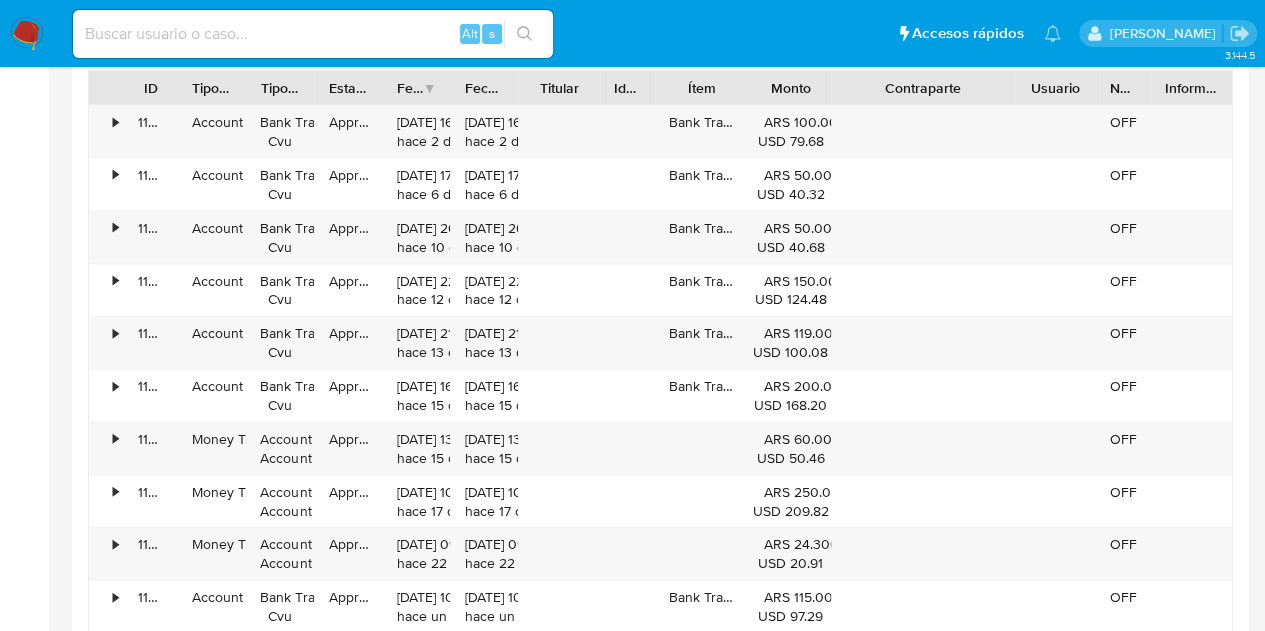 scroll, scrollTop: 2100, scrollLeft: 0, axis: vertical 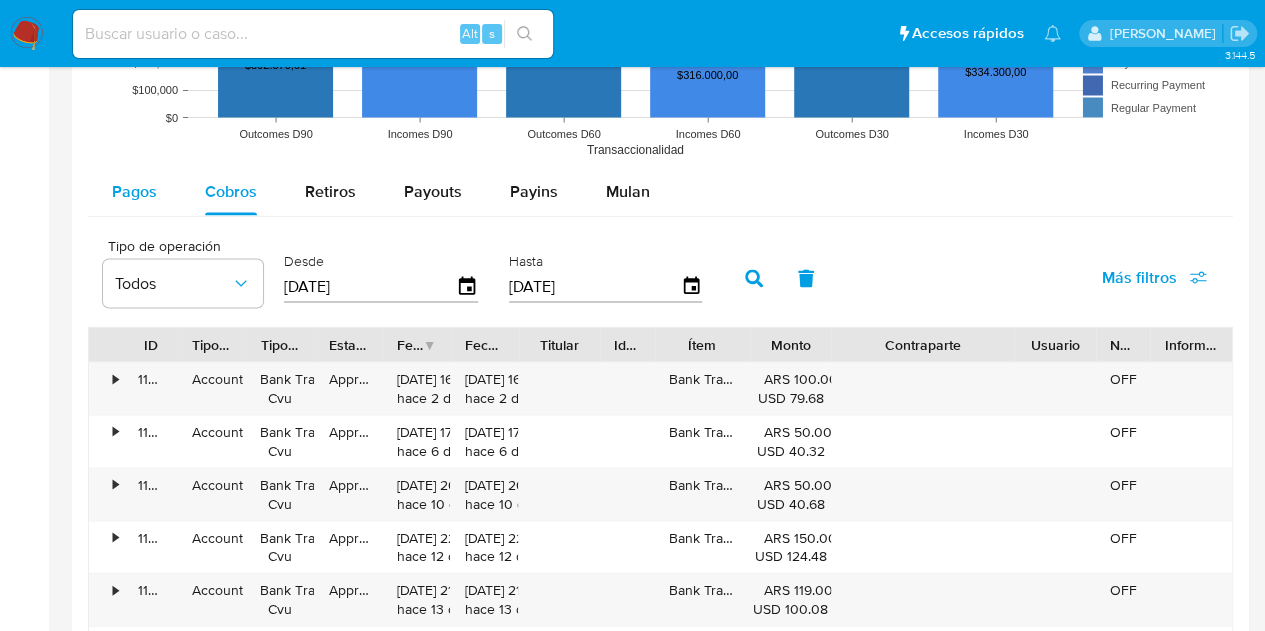 click on "Pagos" at bounding box center [134, 191] 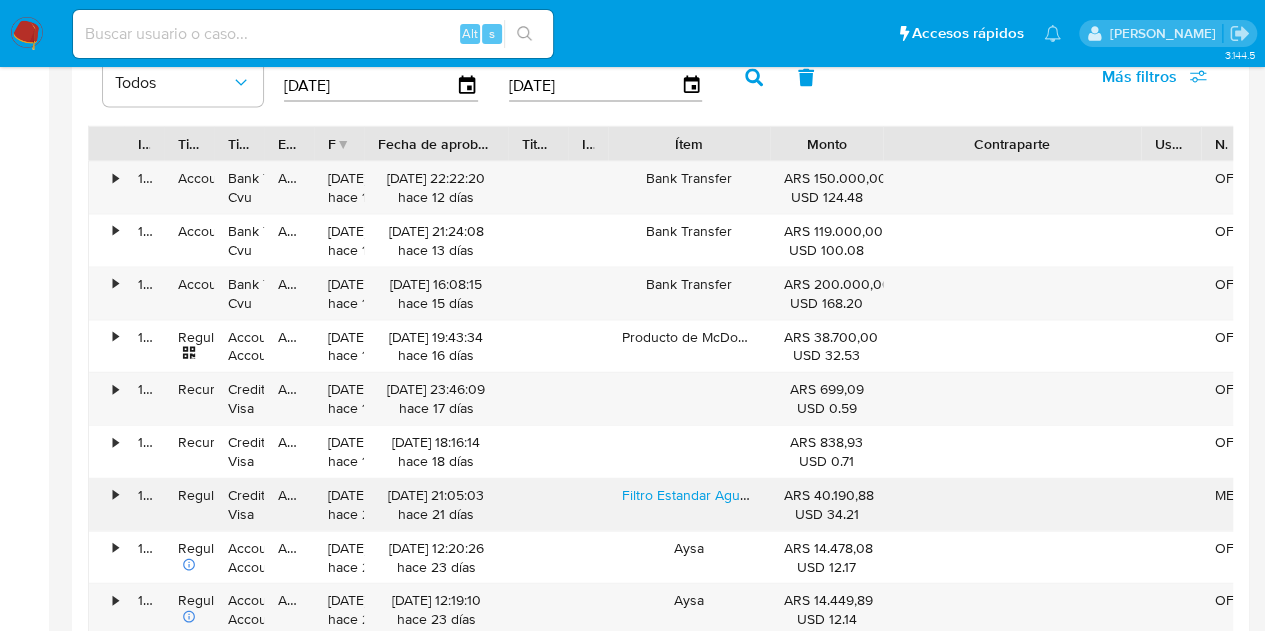 scroll, scrollTop: 2400, scrollLeft: 0, axis: vertical 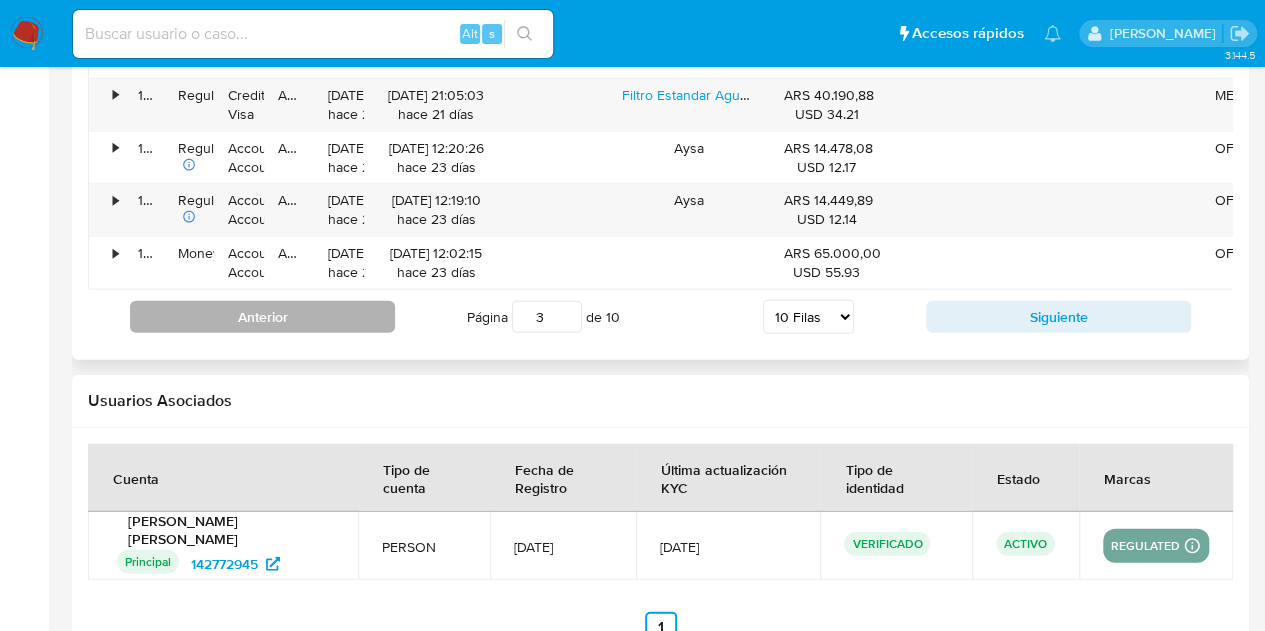 click on "Anterior" at bounding box center [262, 317] 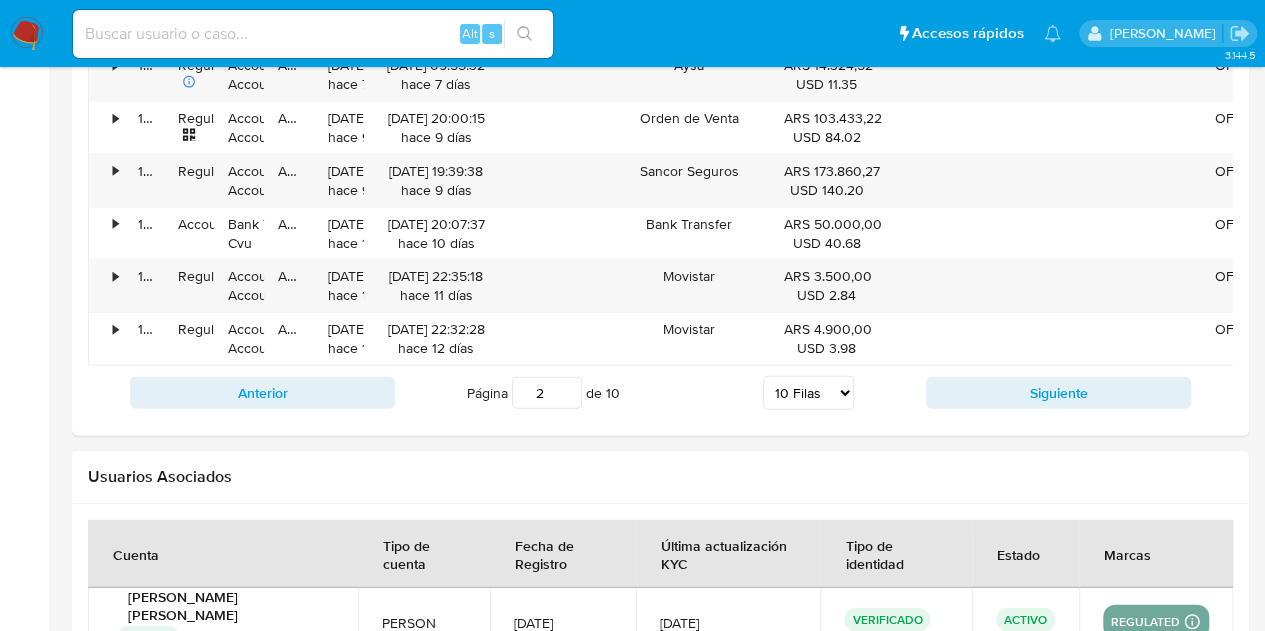 scroll, scrollTop: 2475, scrollLeft: 0, axis: vertical 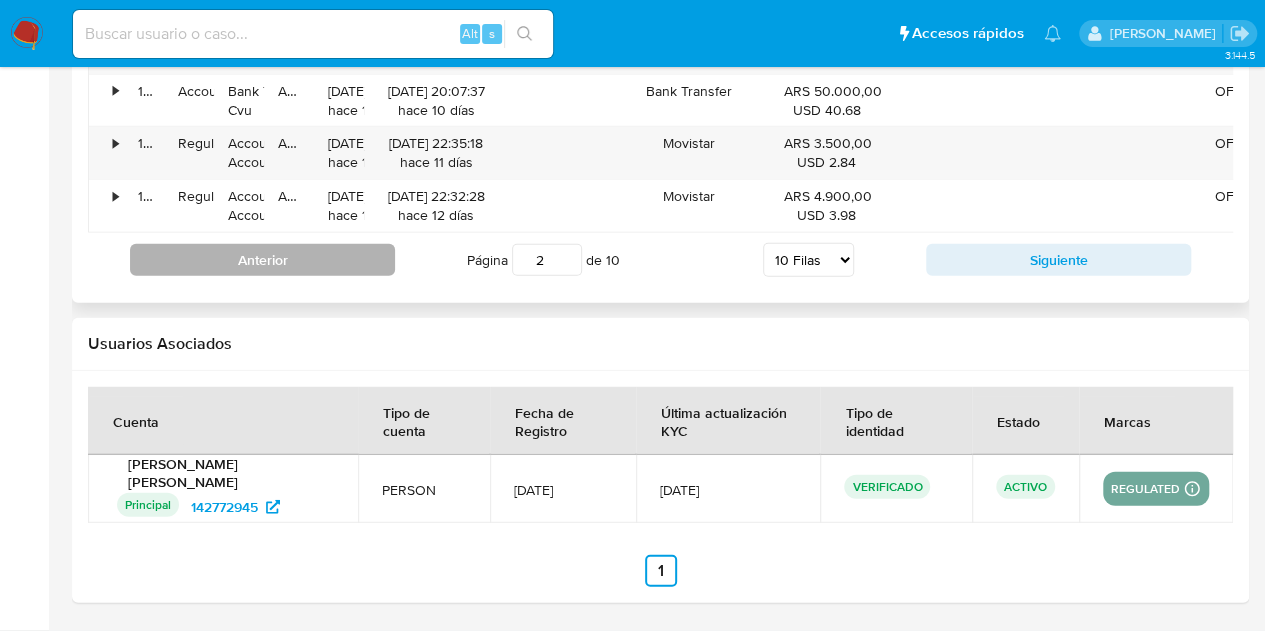 click on "Anterior" at bounding box center [262, 260] 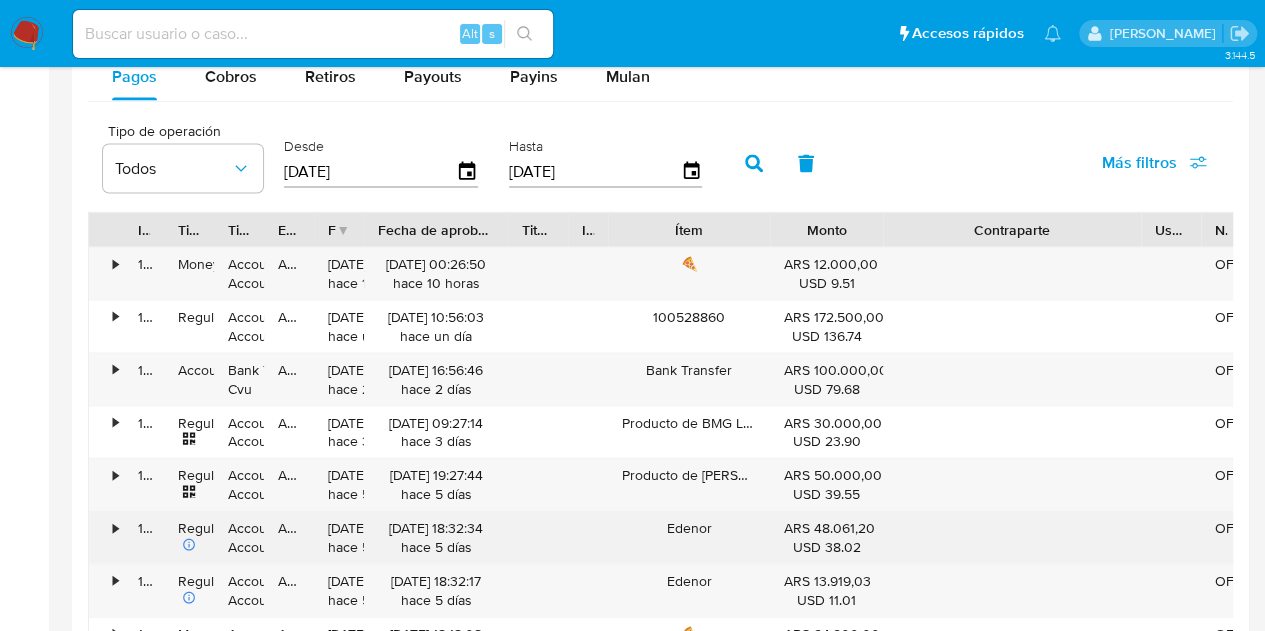 scroll, scrollTop: 1886, scrollLeft: 0, axis: vertical 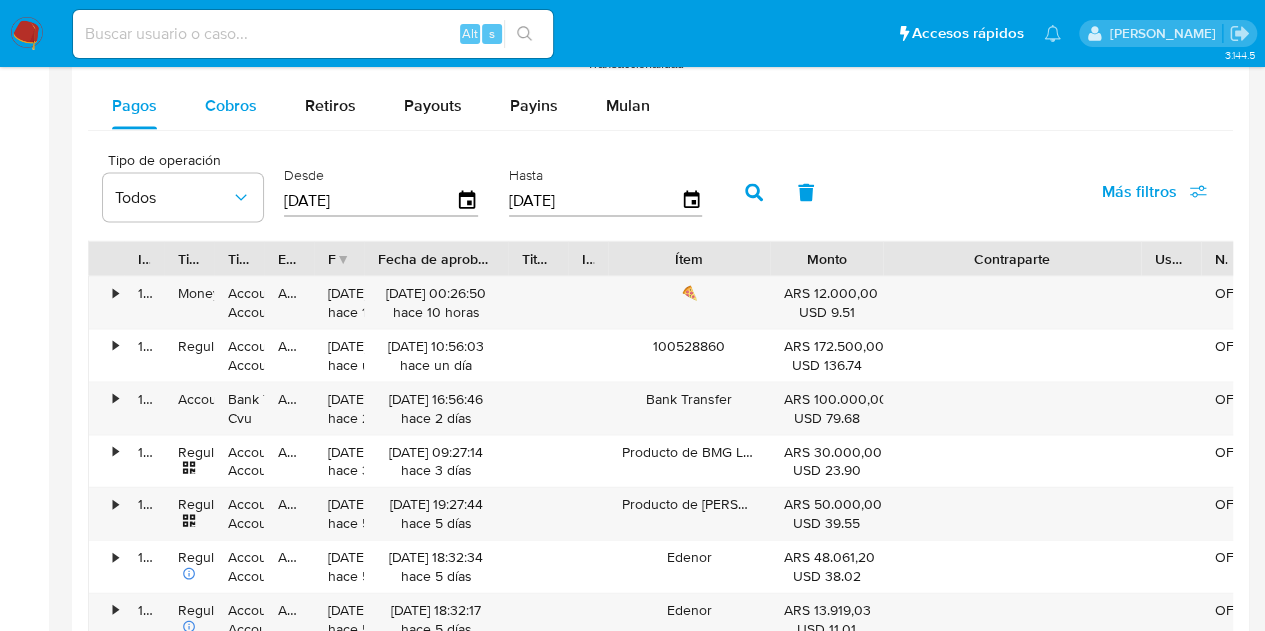 click on "Cobros" at bounding box center [231, 104] 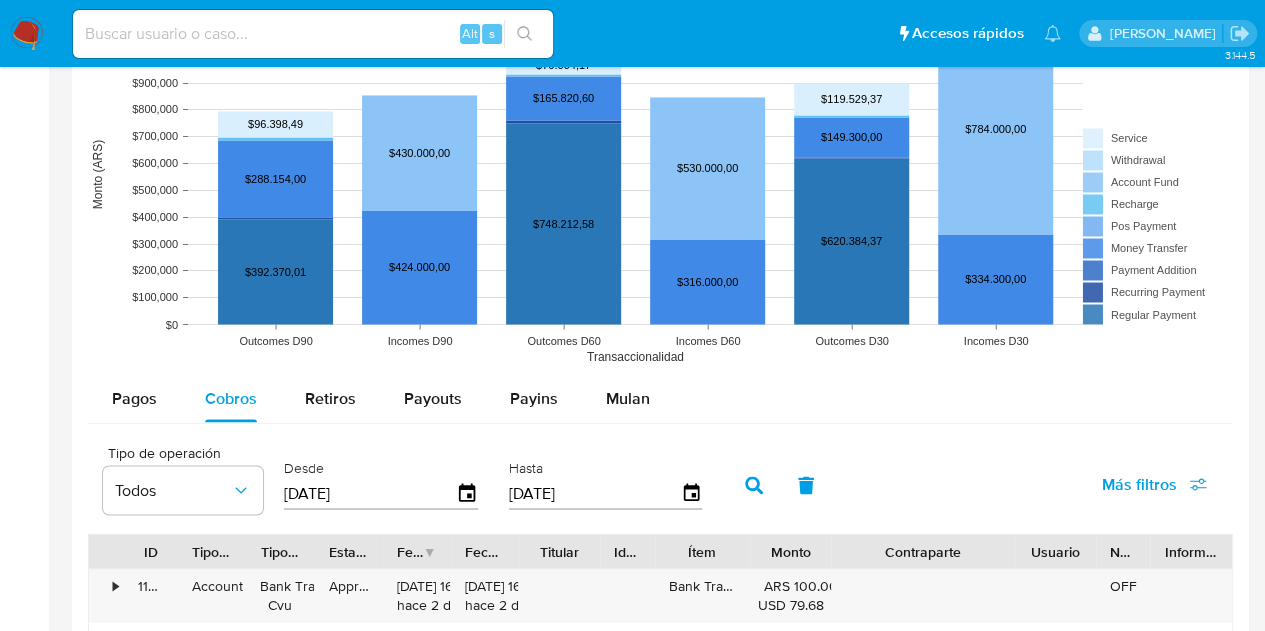 scroll, scrollTop: 1586, scrollLeft: 0, axis: vertical 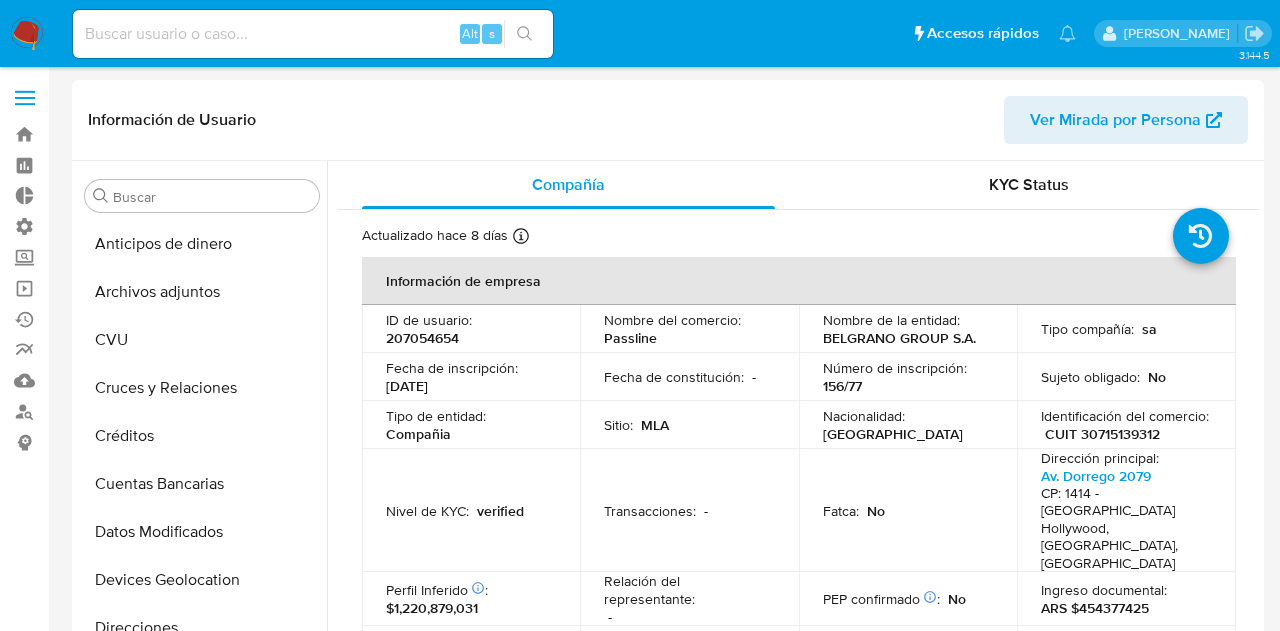select on "10" 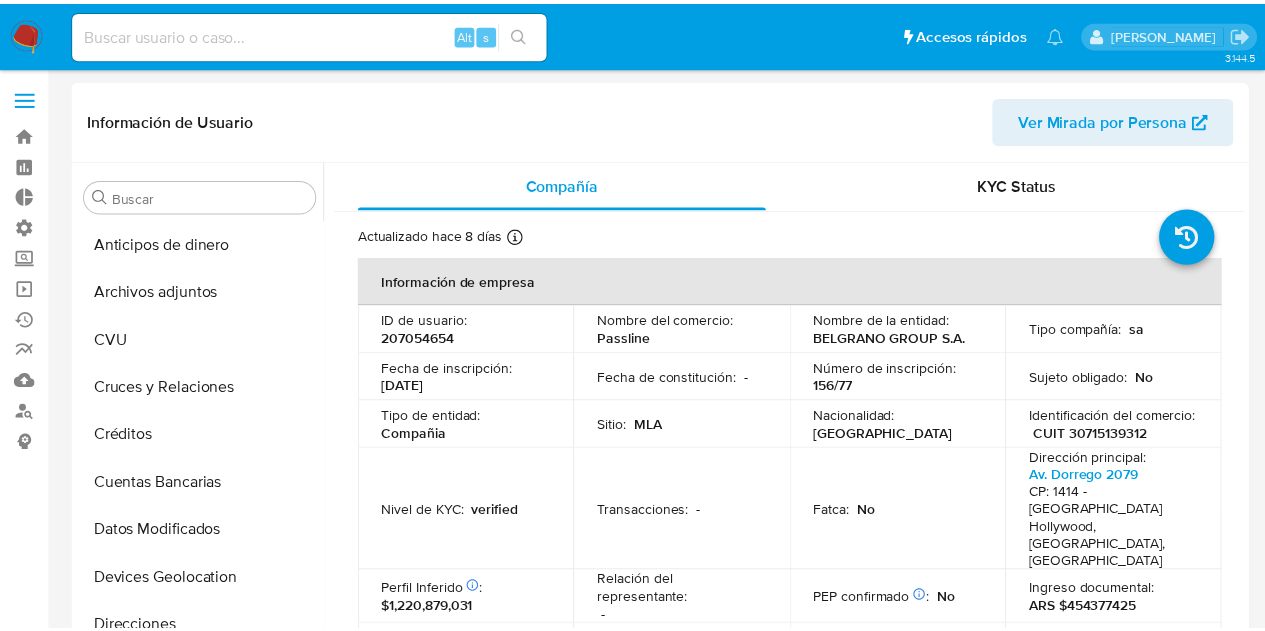 scroll, scrollTop: 0, scrollLeft: 0, axis: both 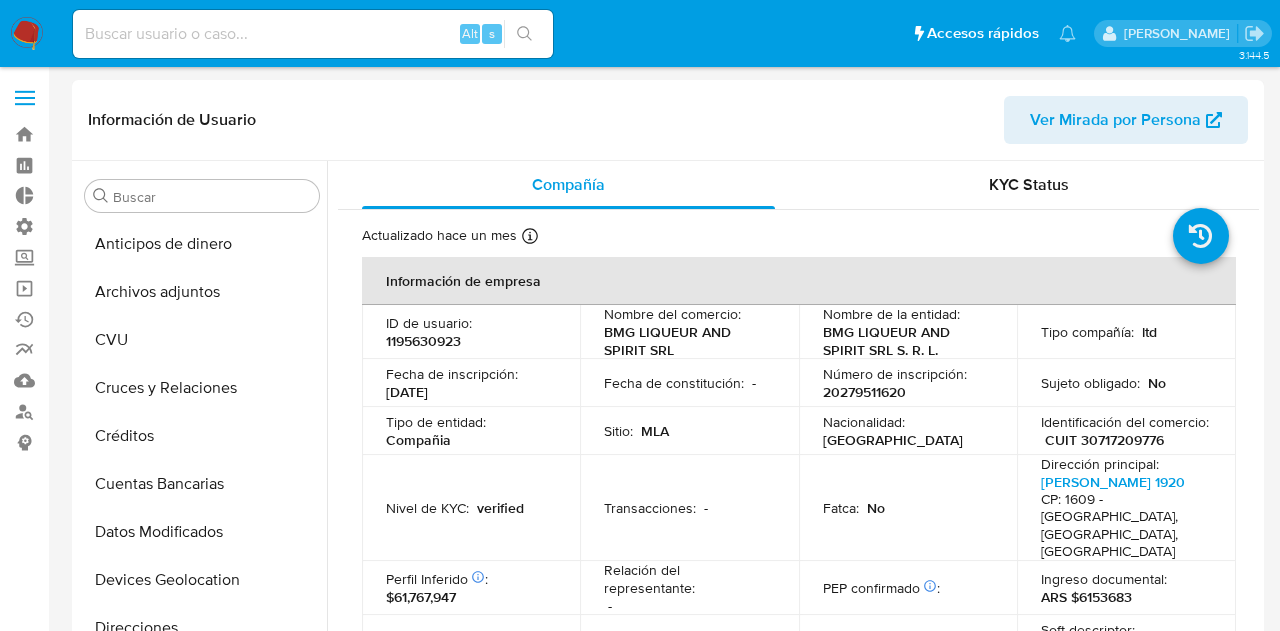 select on "10" 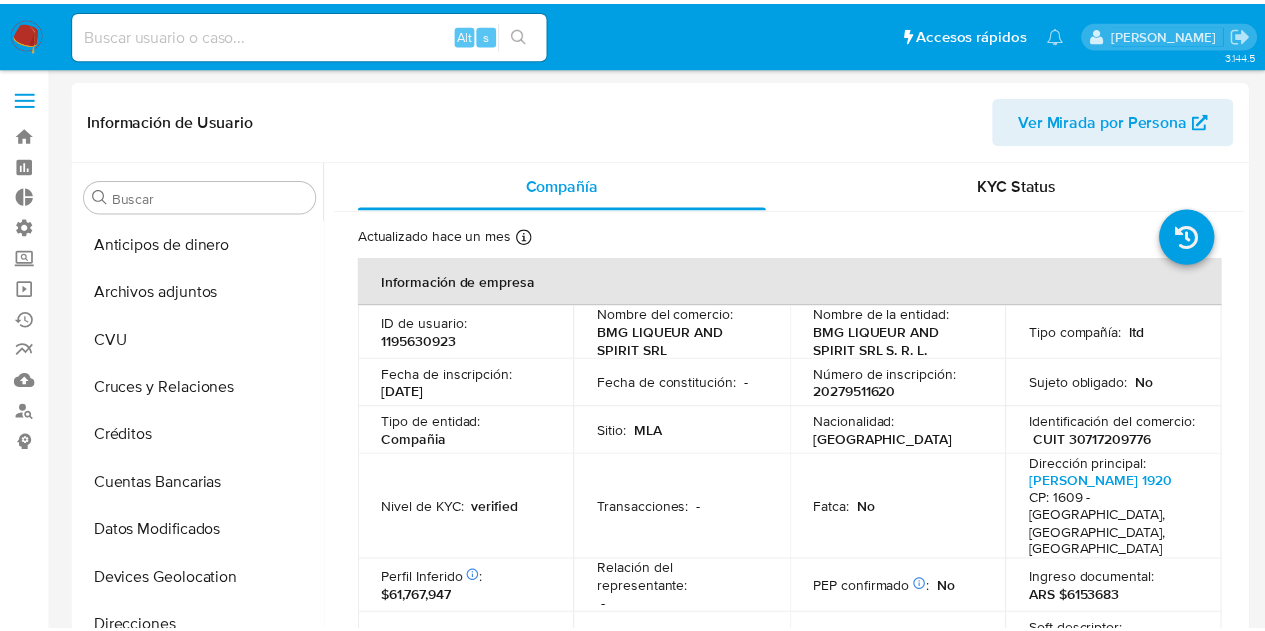 scroll, scrollTop: 0, scrollLeft: 0, axis: both 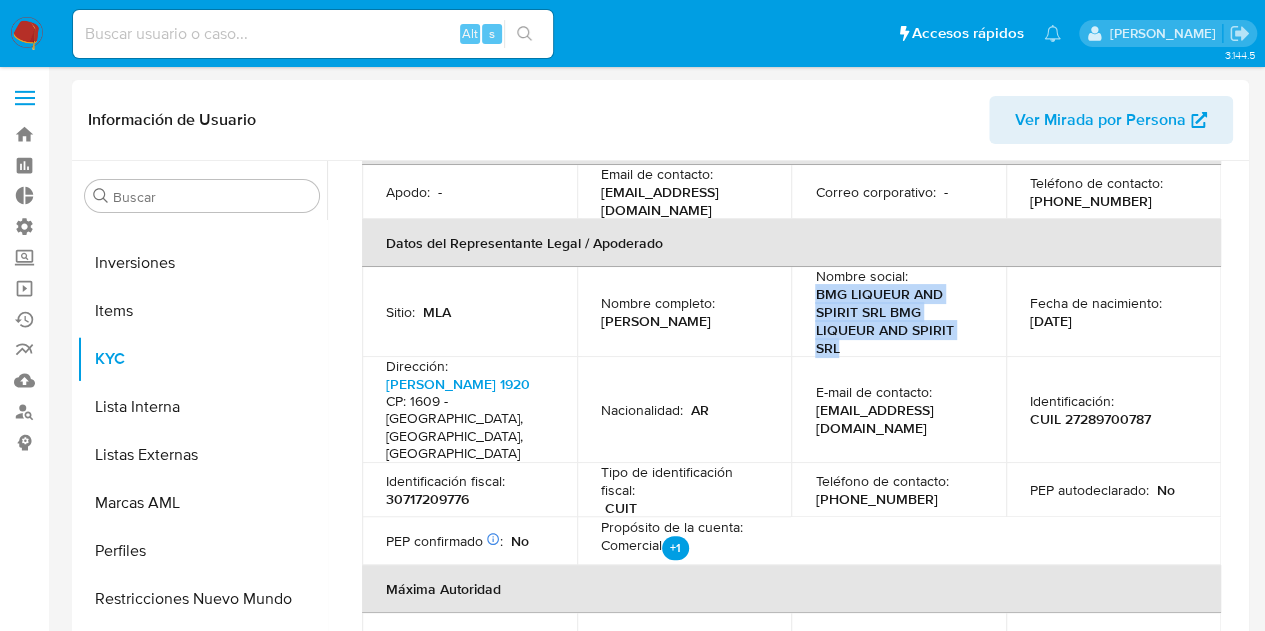 drag, startPoint x: 810, startPoint y: 251, endPoint x: 850, endPoint y: 301, distance: 64.03124 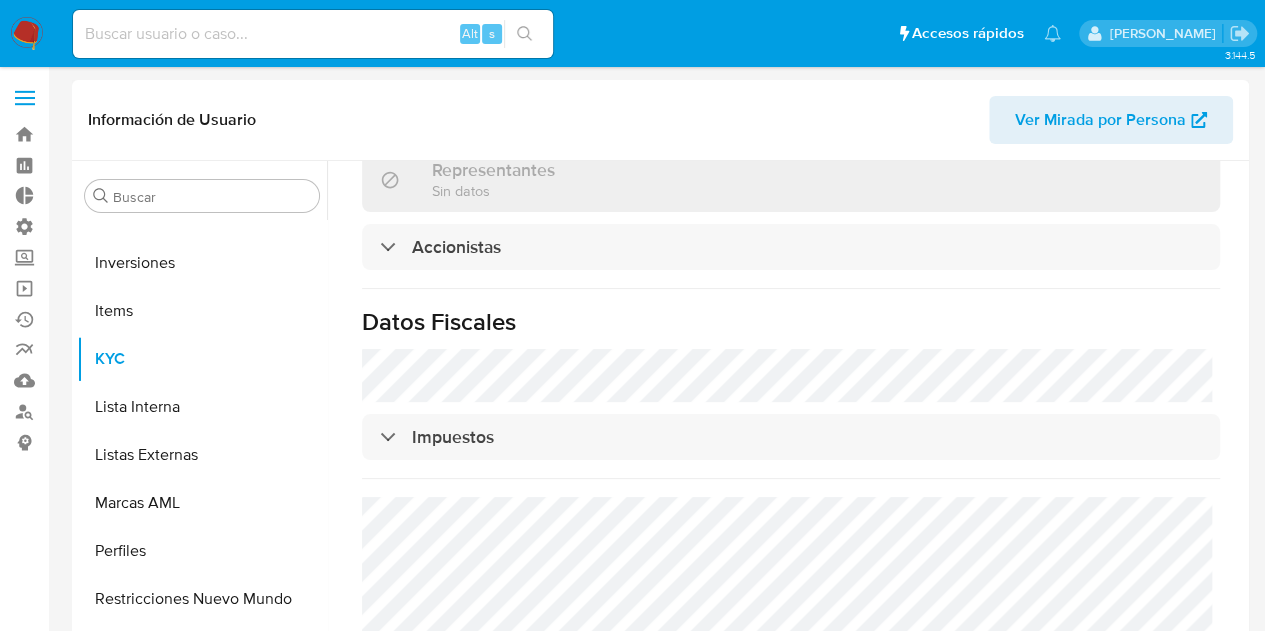 scroll, scrollTop: 1434, scrollLeft: 0, axis: vertical 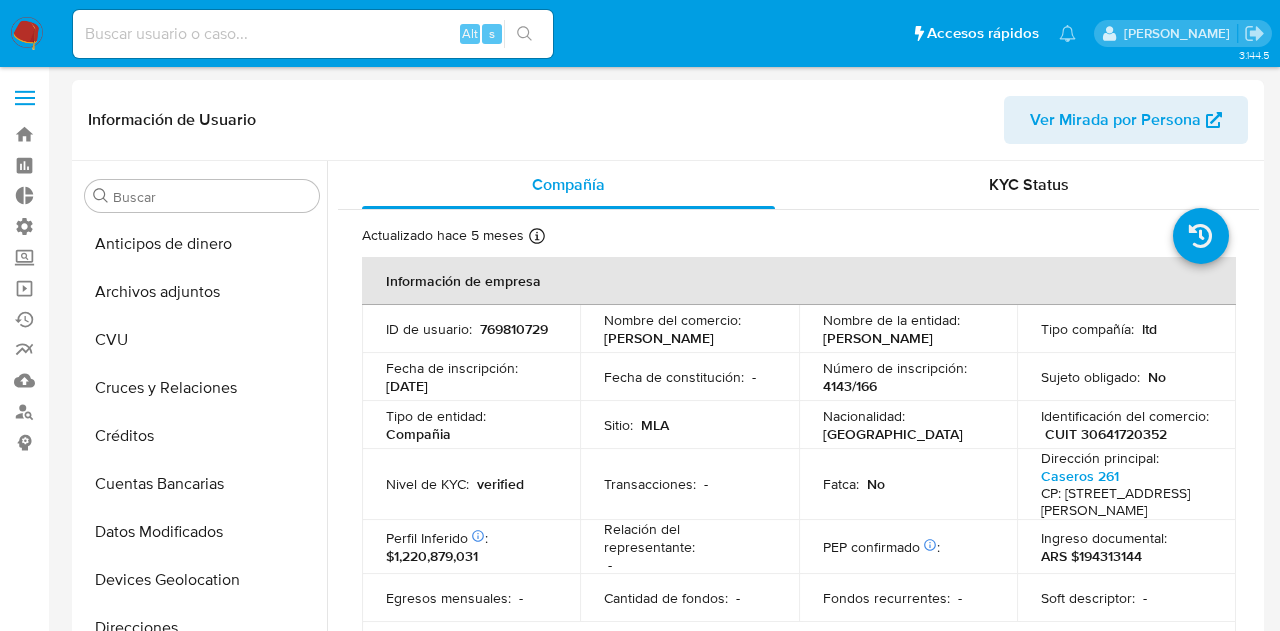 select on "10" 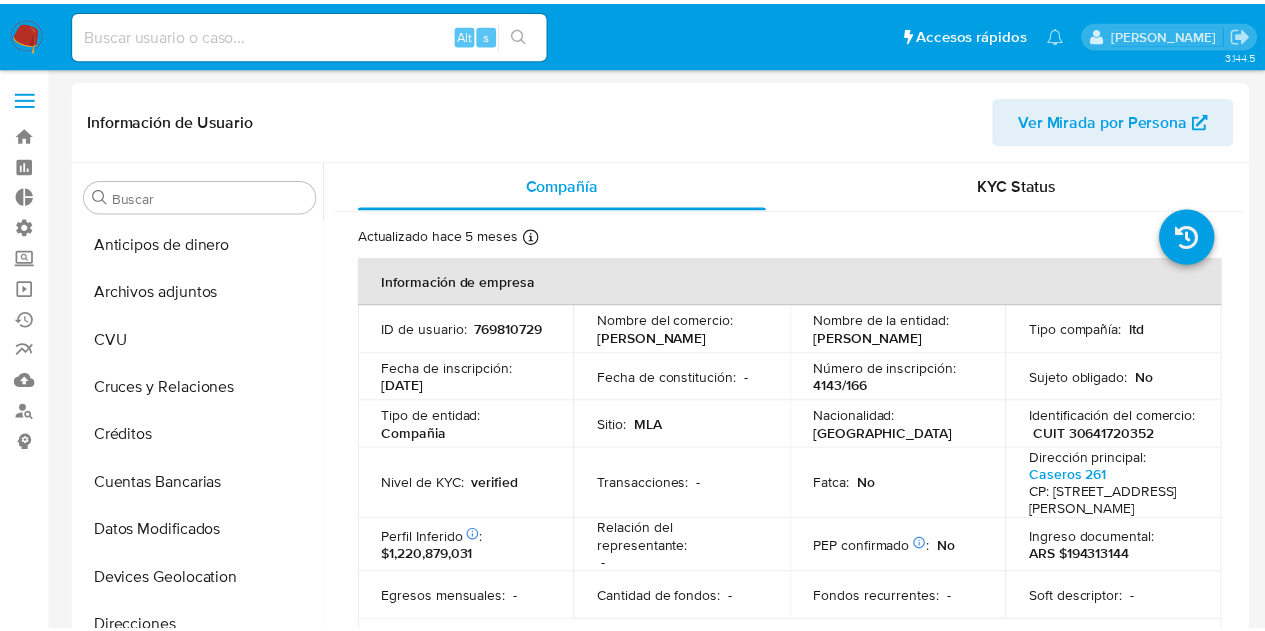 scroll, scrollTop: 0, scrollLeft: 0, axis: both 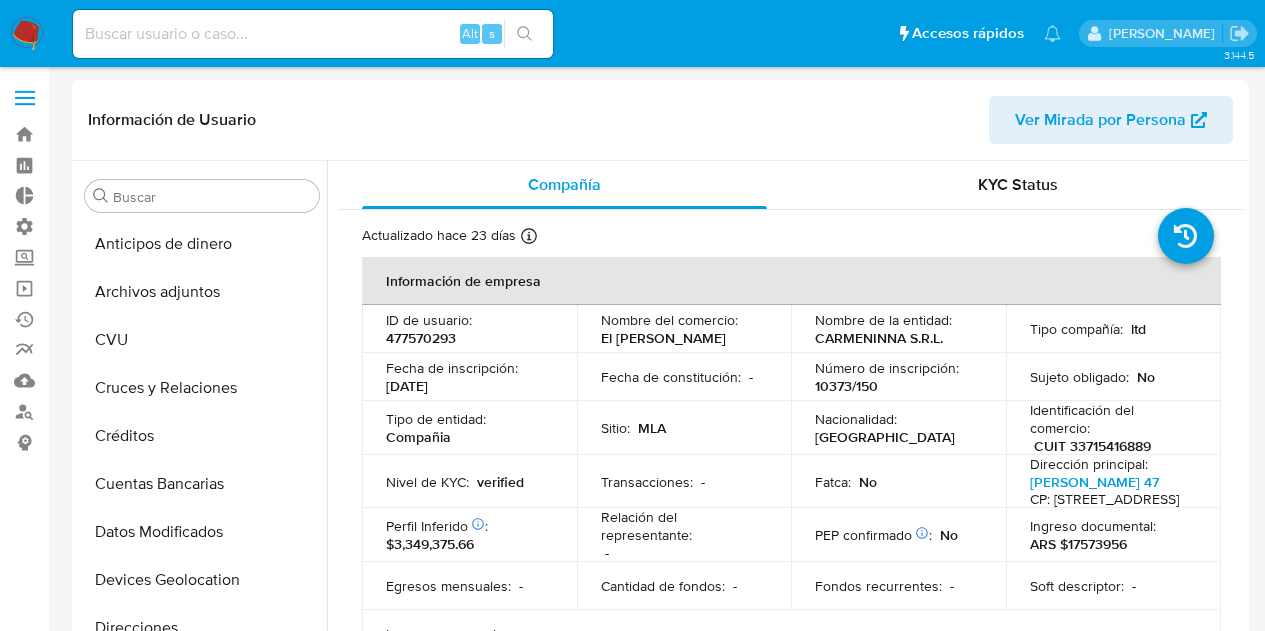 select on "10" 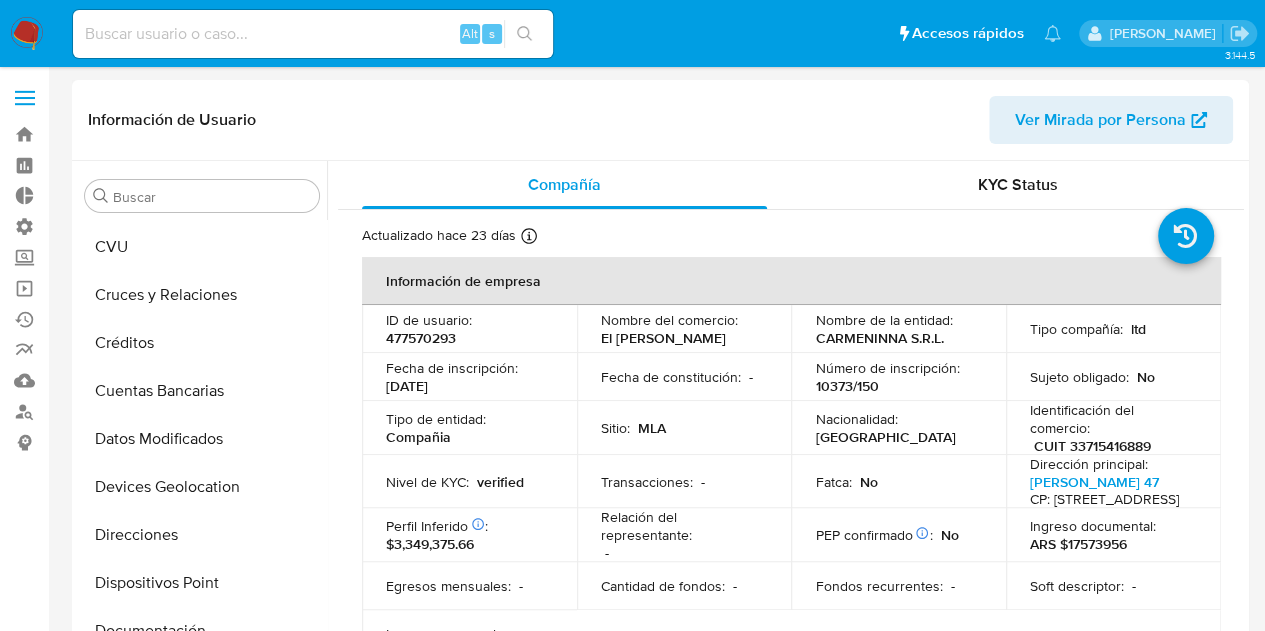 scroll, scrollTop: 0, scrollLeft: 0, axis: both 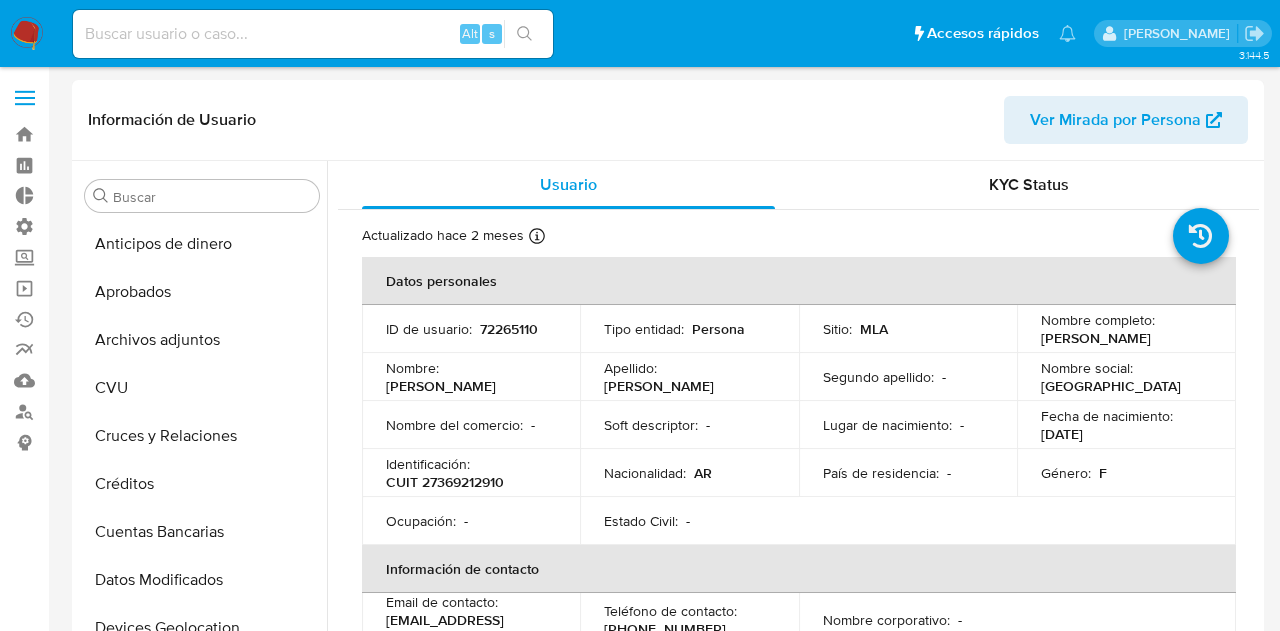 select on "10" 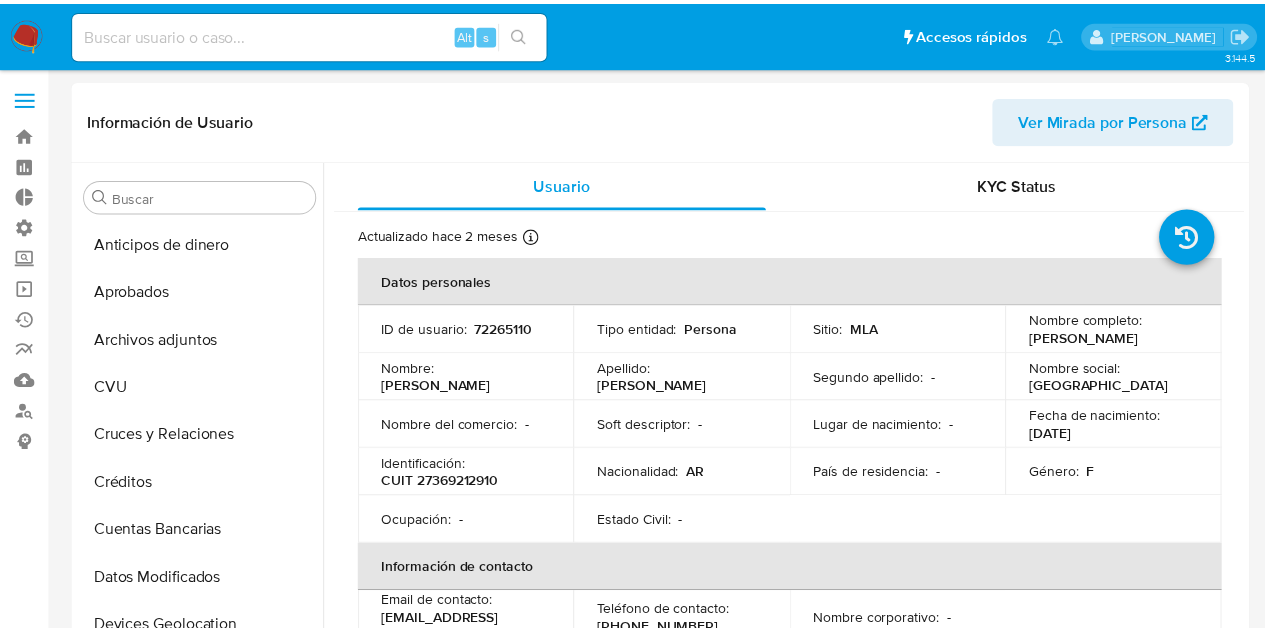 scroll, scrollTop: 0, scrollLeft: 0, axis: both 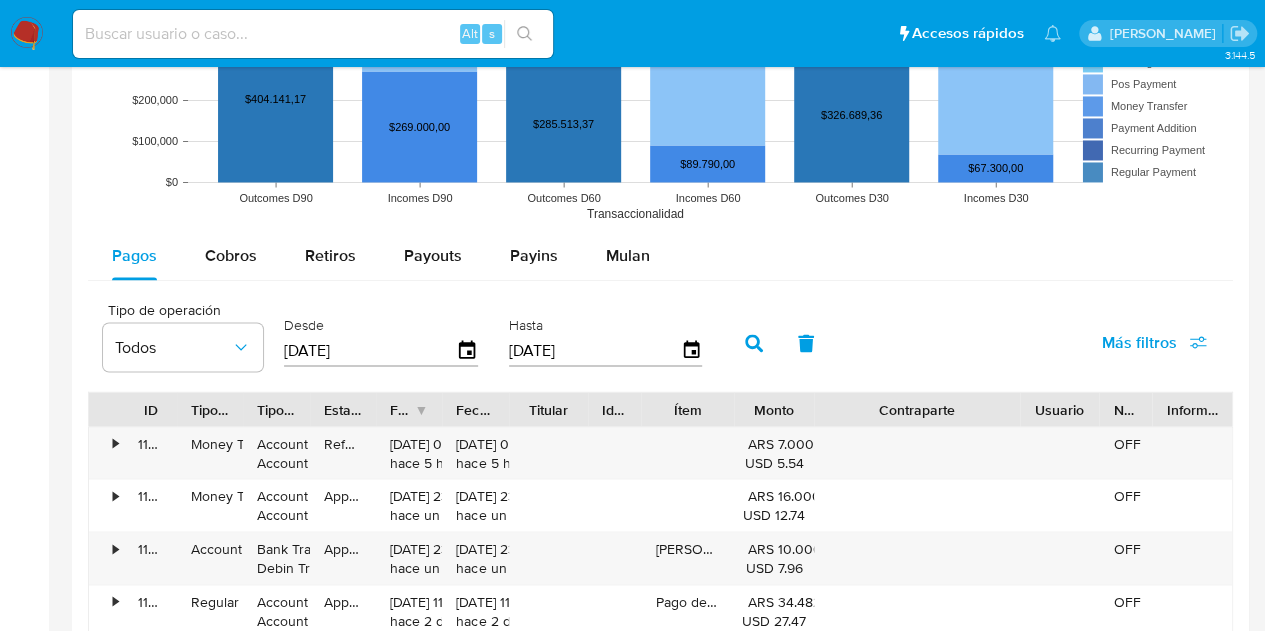 drag, startPoint x: 984, startPoint y: 396, endPoint x: 1032, endPoint y: 407, distance: 49.24429 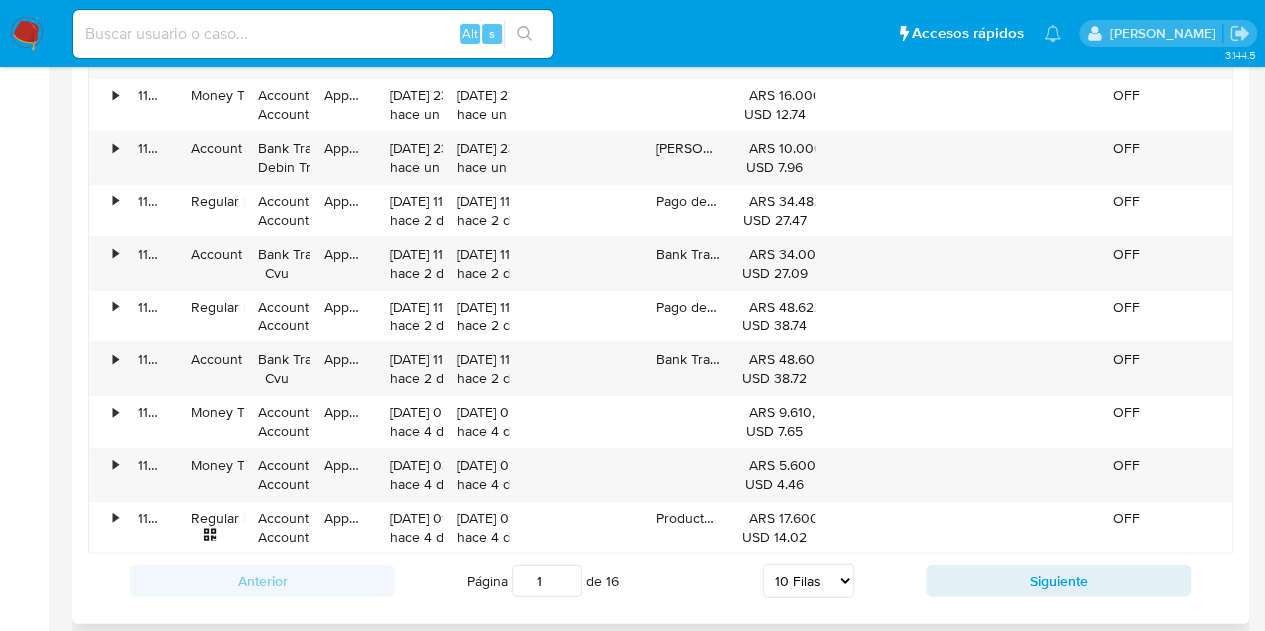 scroll, scrollTop: 2100, scrollLeft: 0, axis: vertical 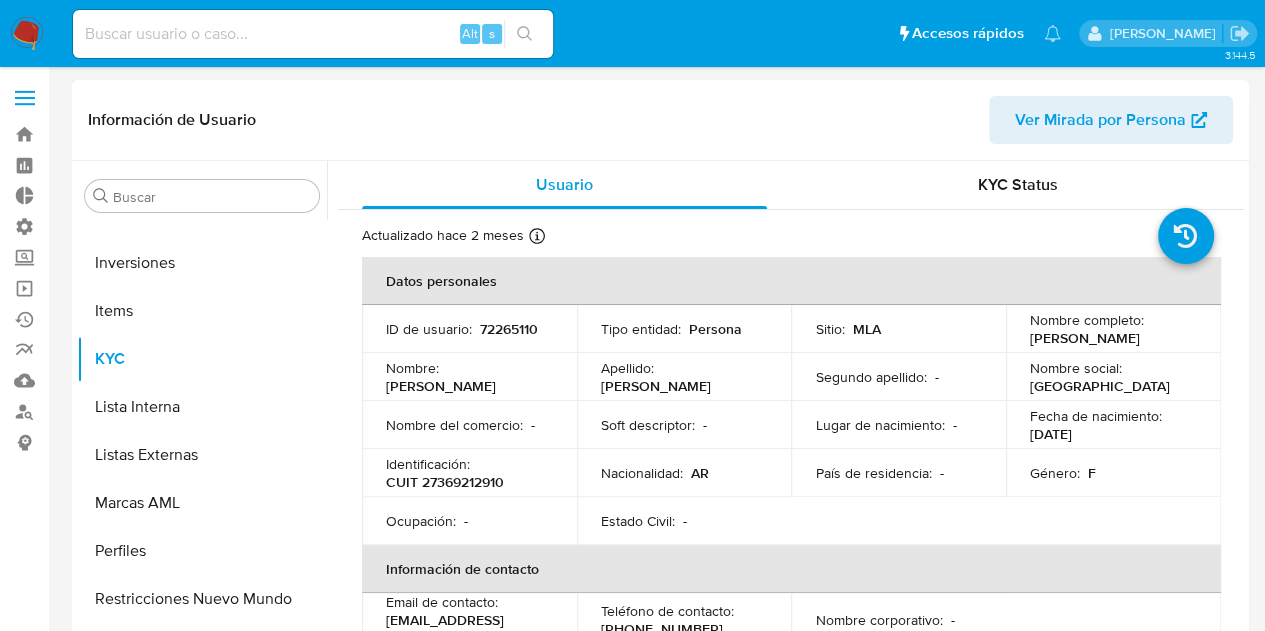 select on "10" 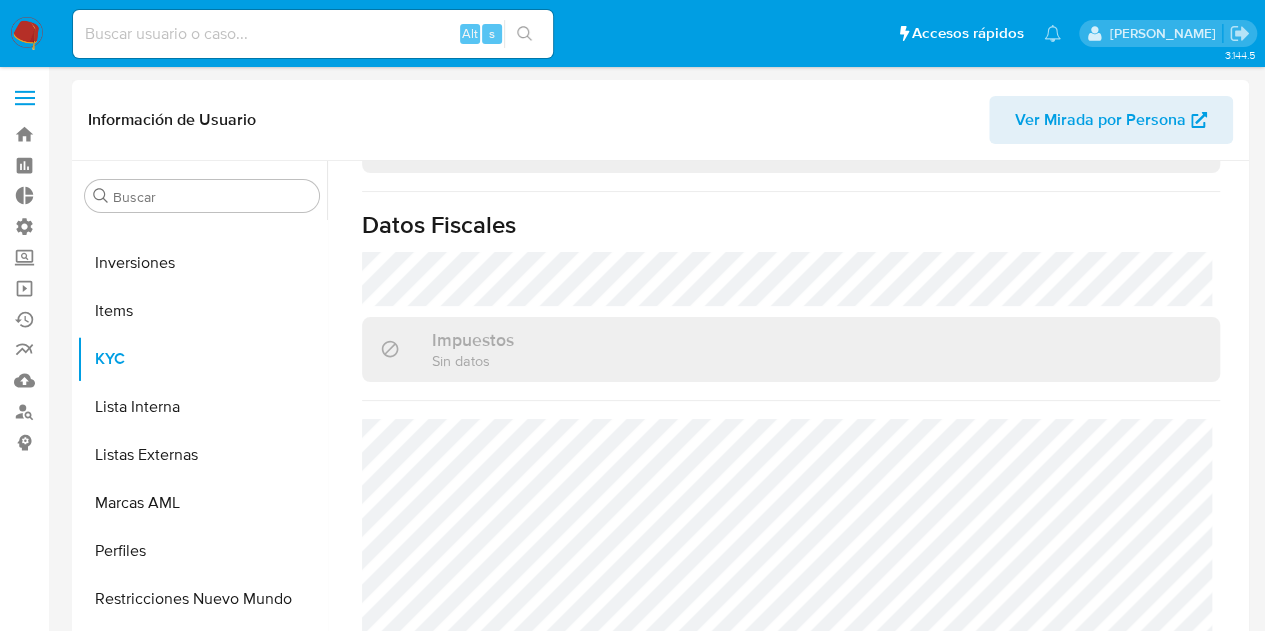 scroll, scrollTop: 1109, scrollLeft: 0, axis: vertical 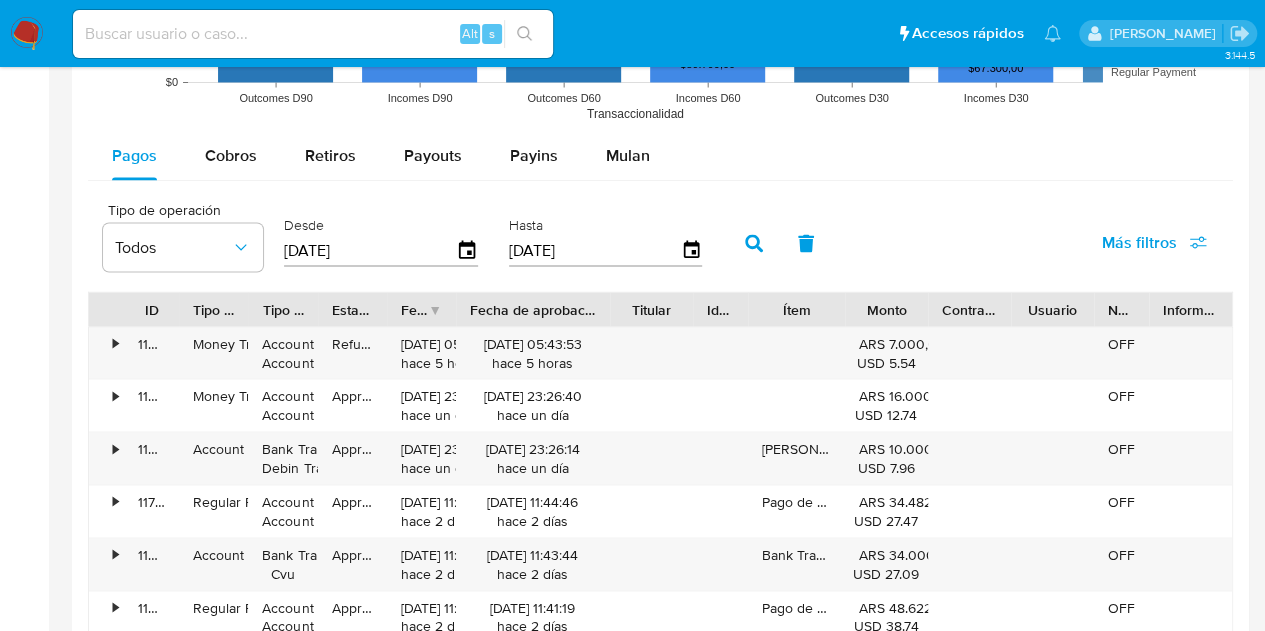 drag, startPoint x: 566, startPoint y: 304, endPoint x: 645, endPoint y: 307, distance: 79.05694 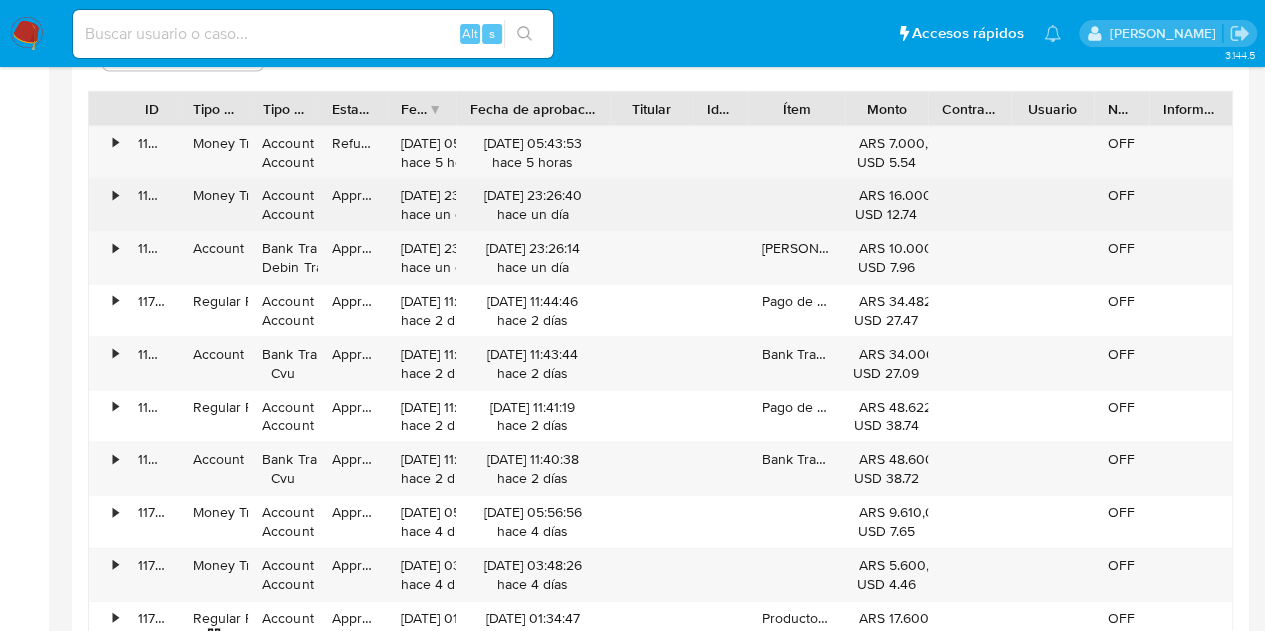 scroll, scrollTop: 2000, scrollLeft: 0, axis: vertical 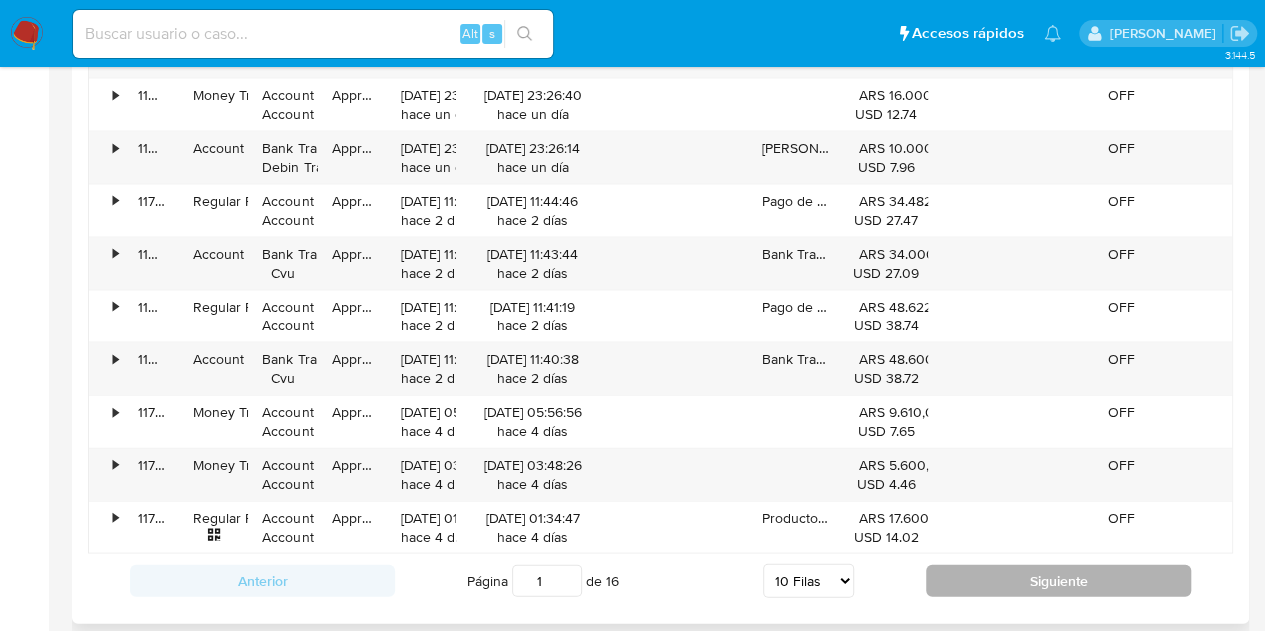 click on "Siguiente" at bounding box center (1058, 581) 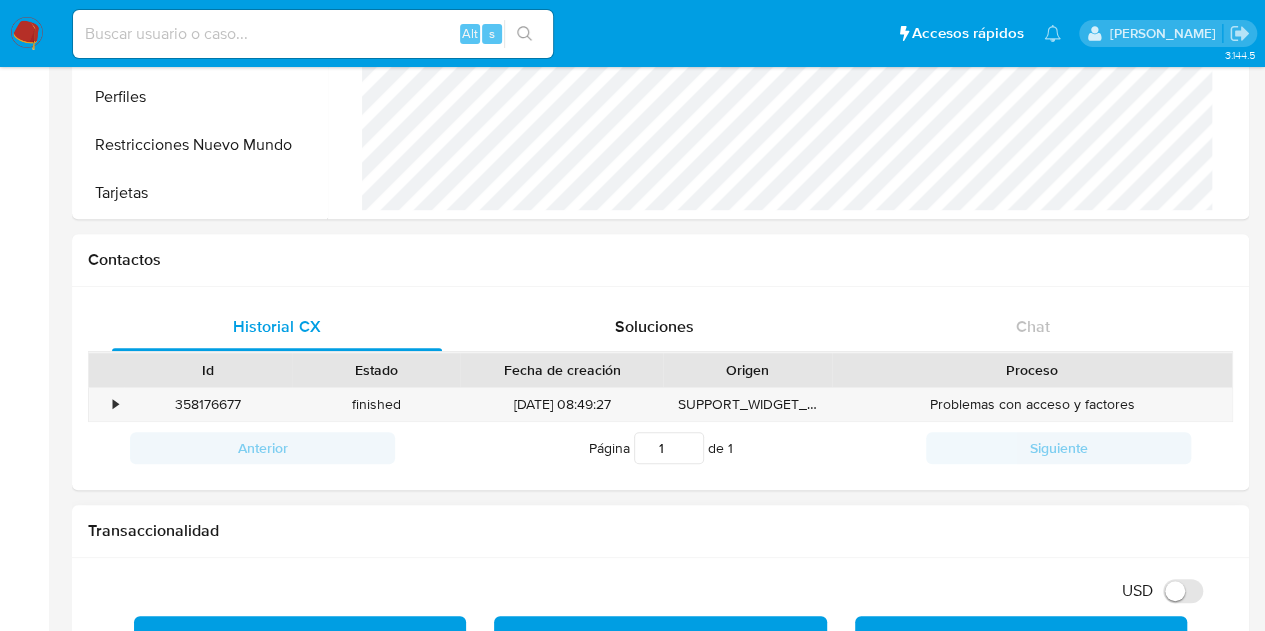 scroll, scrollTop: 0, scrollLeft: 0, axis: both 